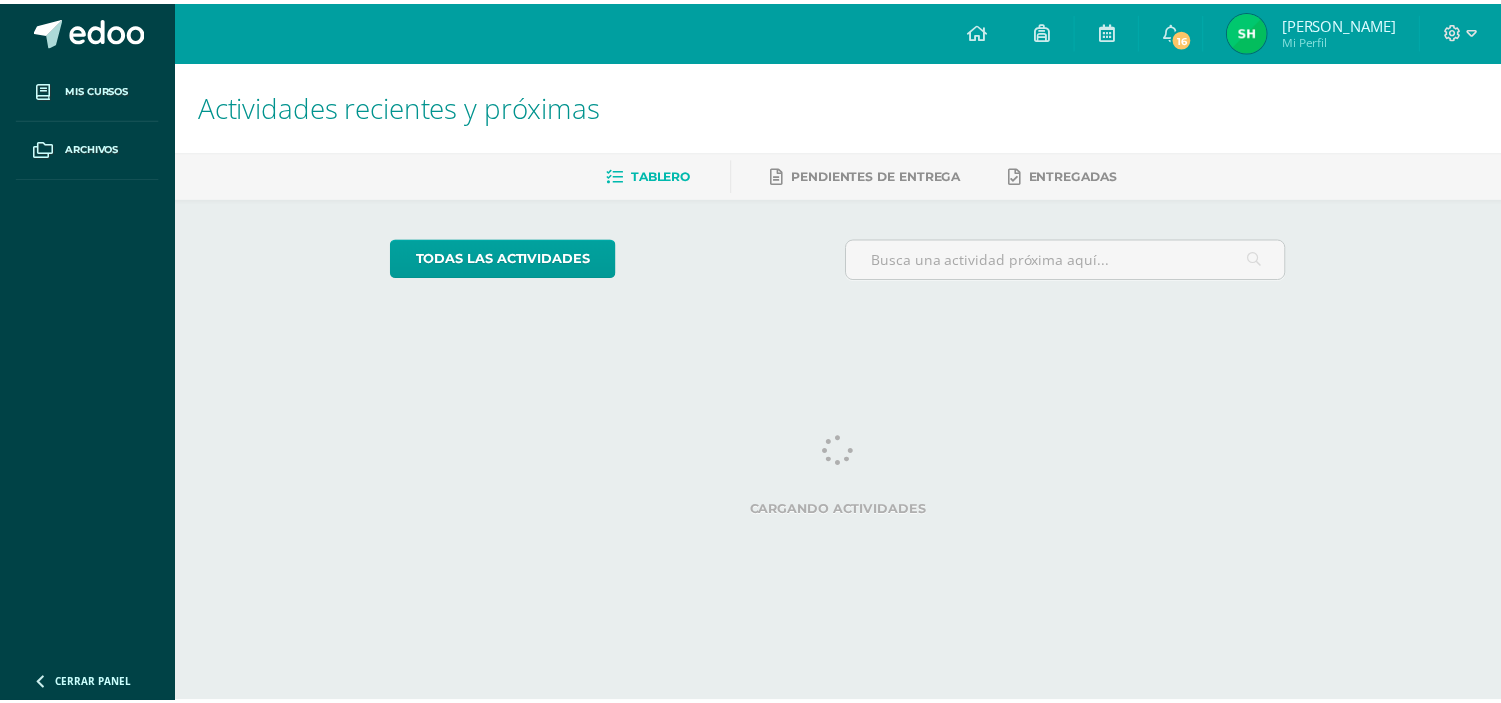 scroll, scrollTop: 0, scrollLeft: 0, axis: both 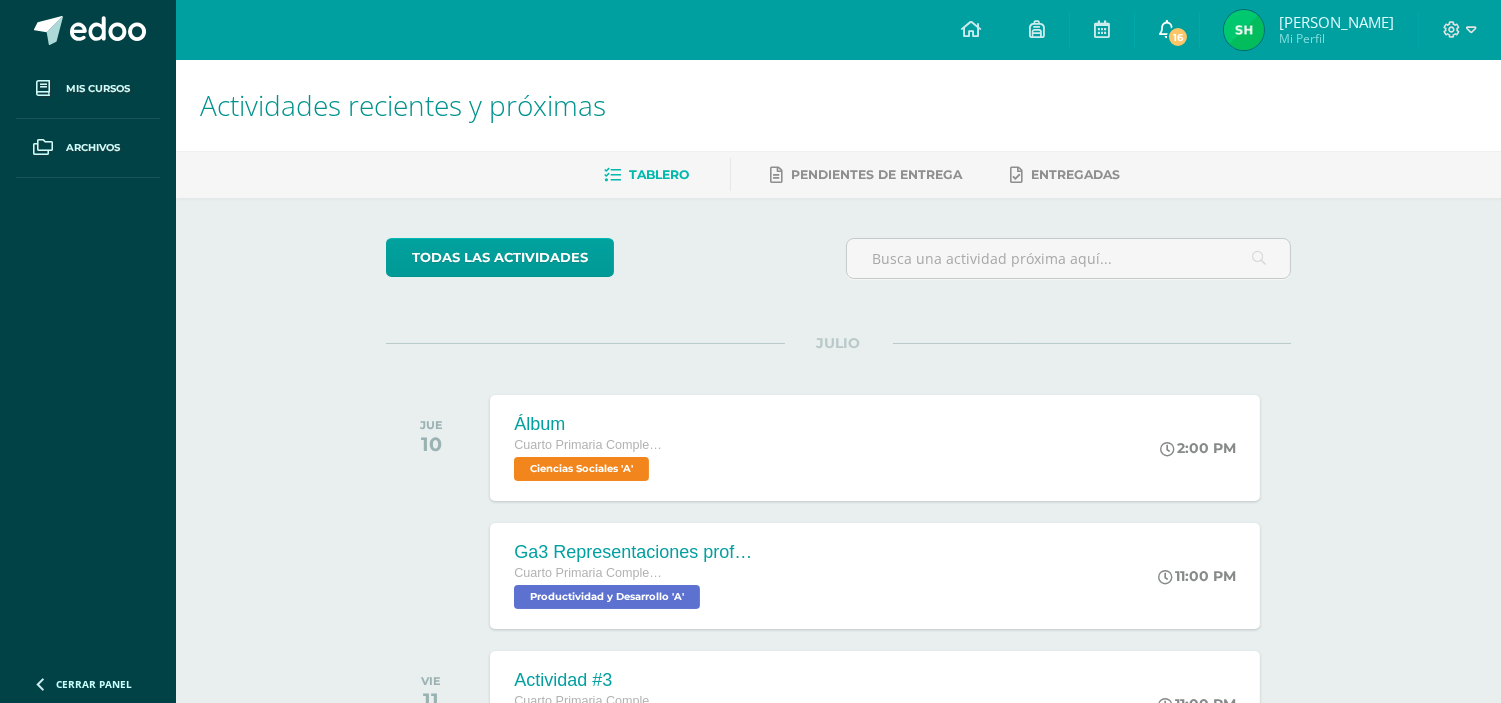 click on "16" at bounding box center (1167, 30) 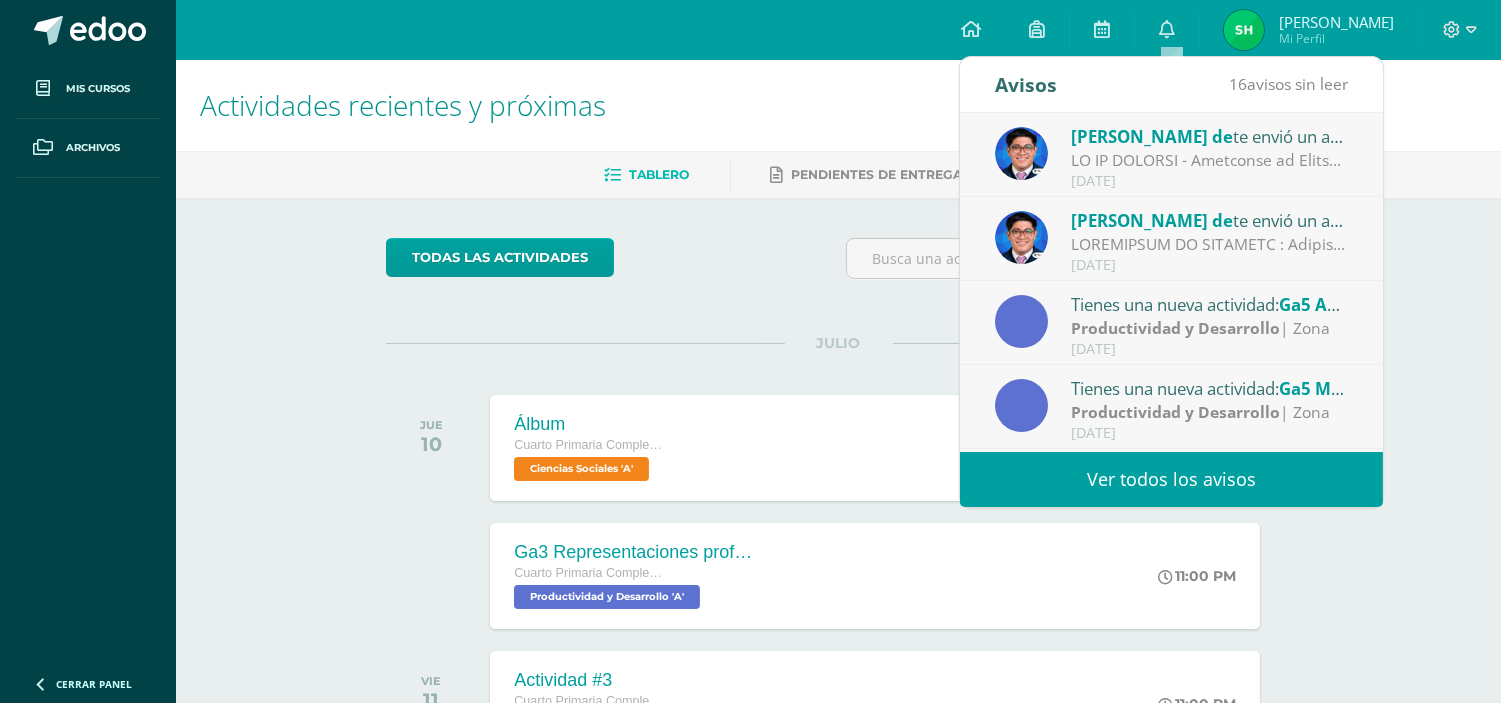 click on "Ver todos los avisos" at bounding box center [1171, 479] 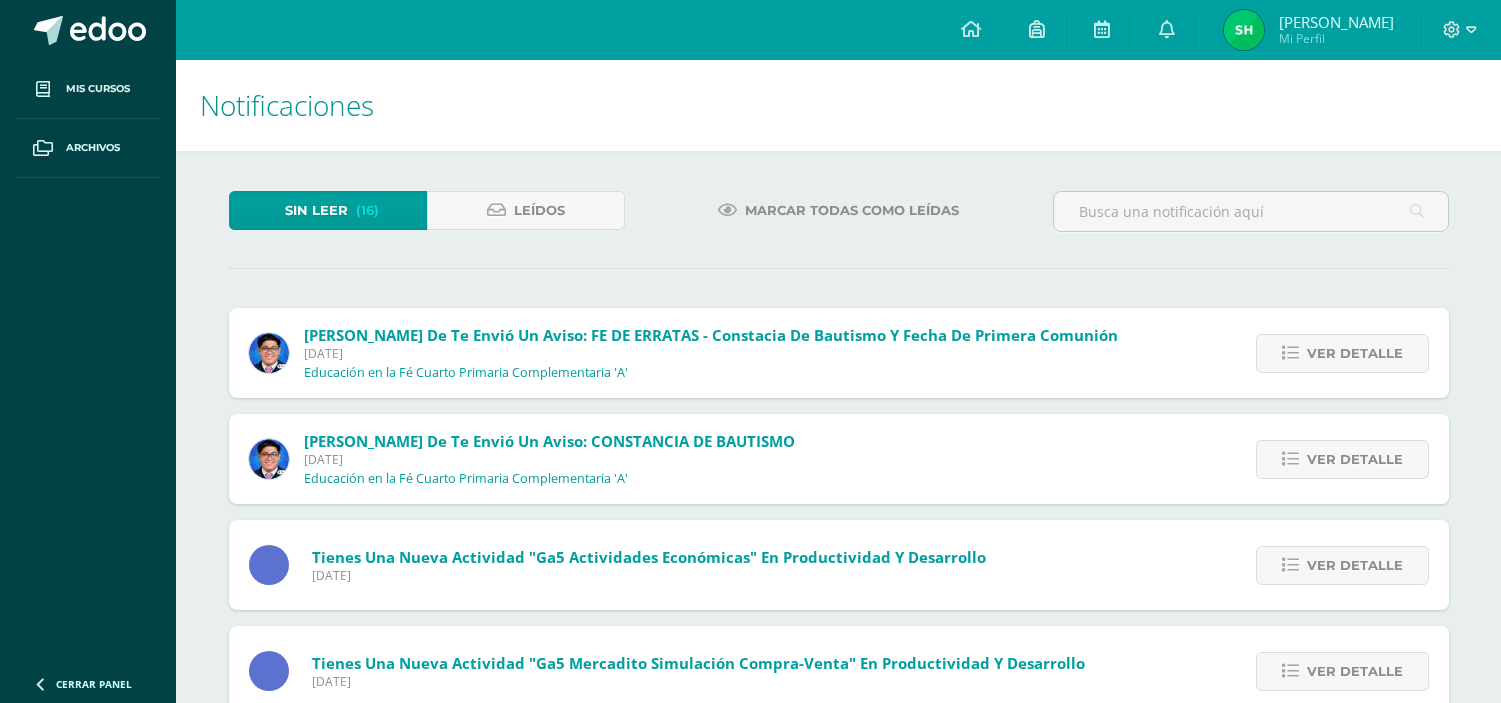scroll, scrollTop: 0, scrollLeft: 0, axis: both 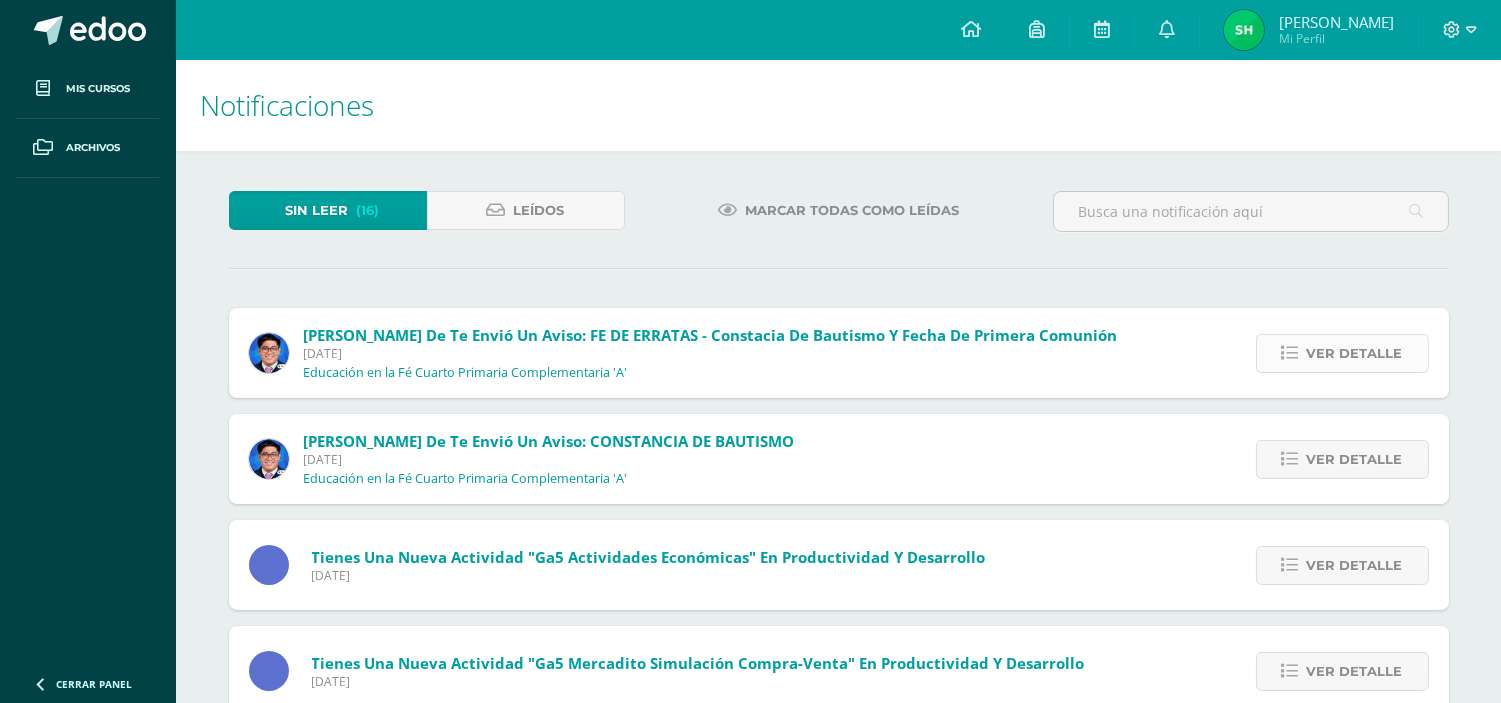click on "Ver detalle" at bounding box center [1342, 353] 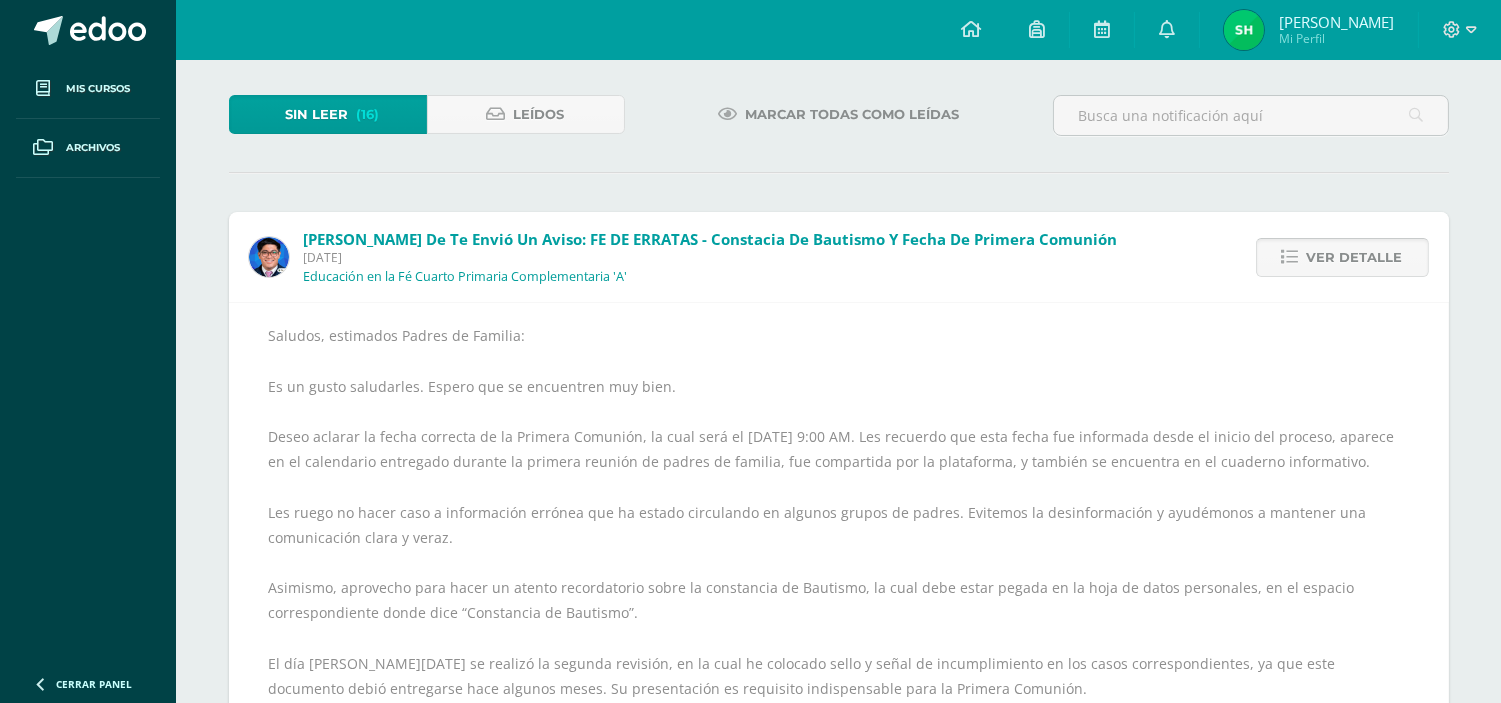 scroll, scrollTop: 111, scrollLeft: 0, axis: vertical 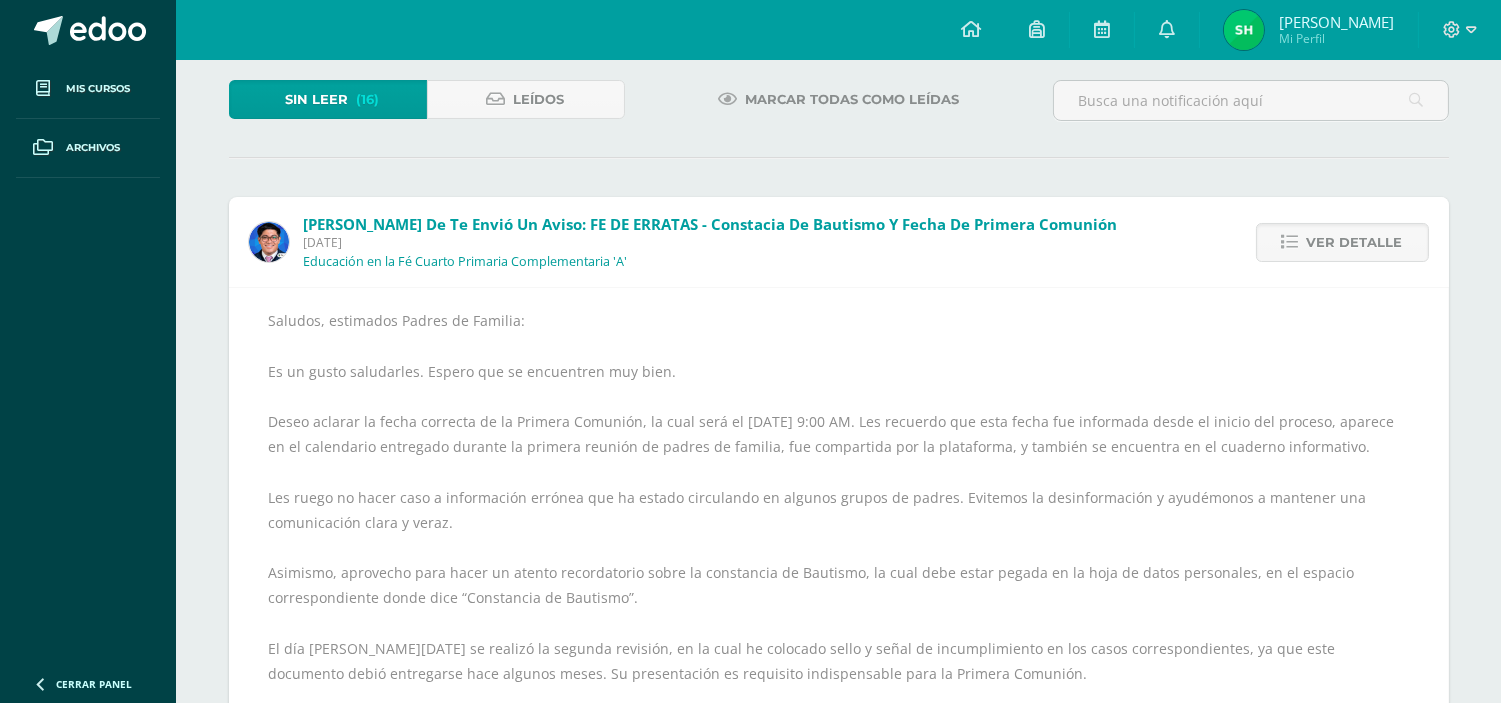 click on "Ver detalle" at bounding box center [1337, 242] 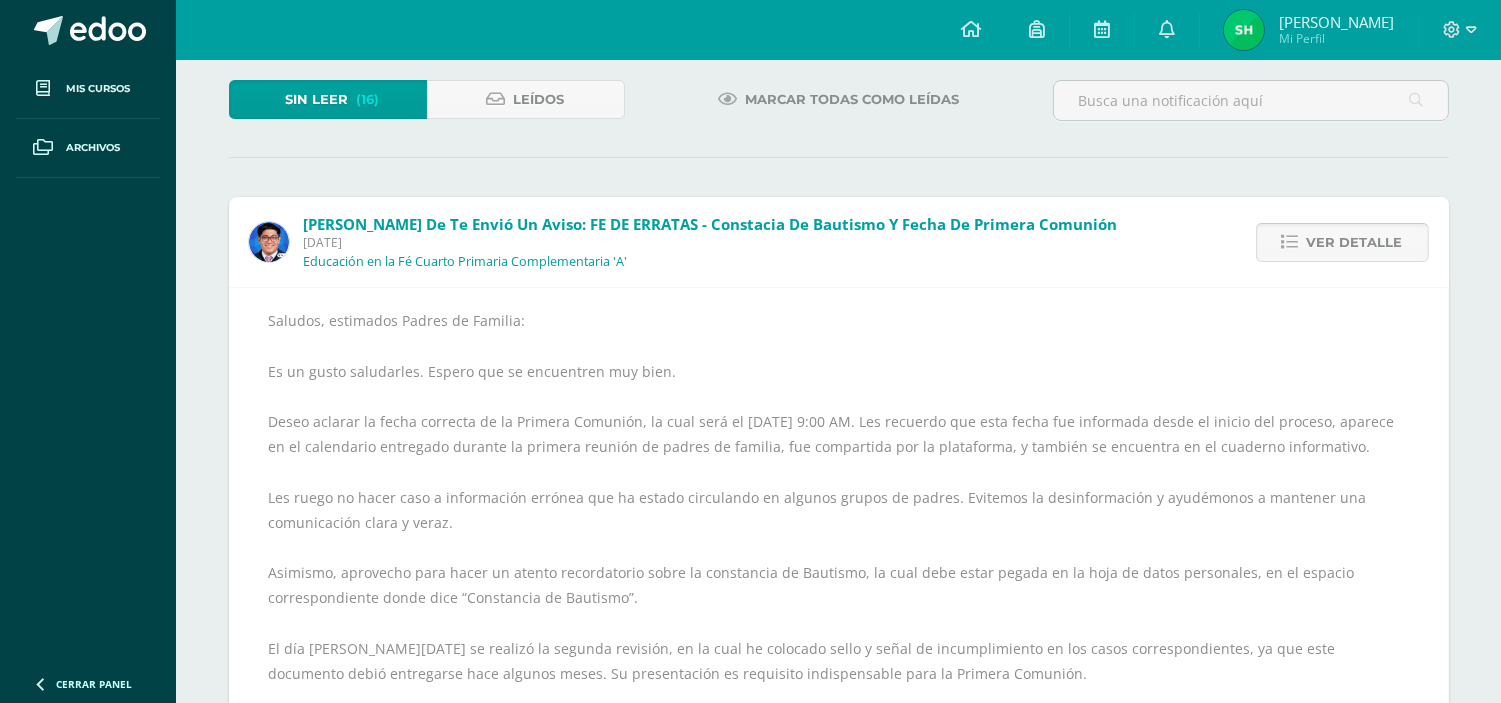 click on "Ver detalle" at bounding box center [1355, 242] 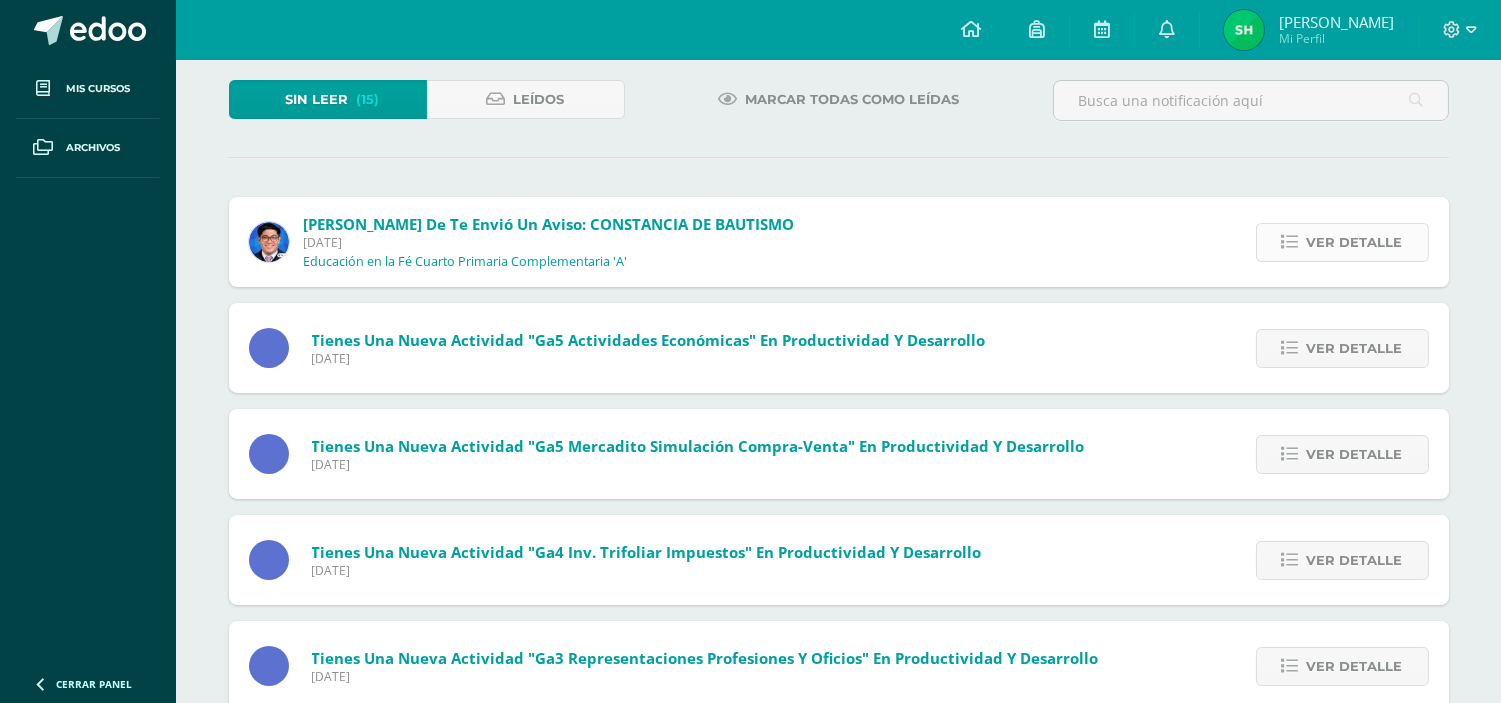 click on "Ver detalle" at bounding box center (1355, 242) 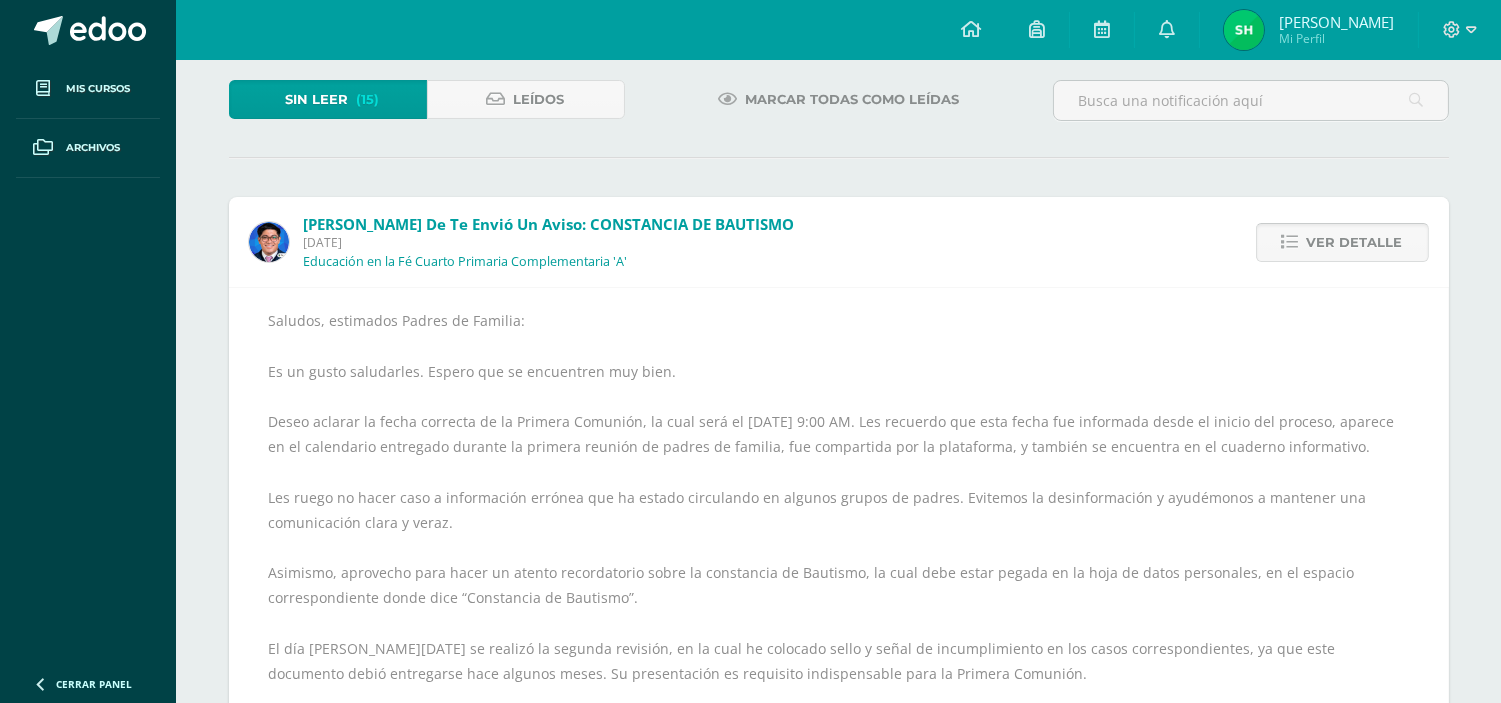 click on "Ver detalle" at bounding box center [1355, 242] 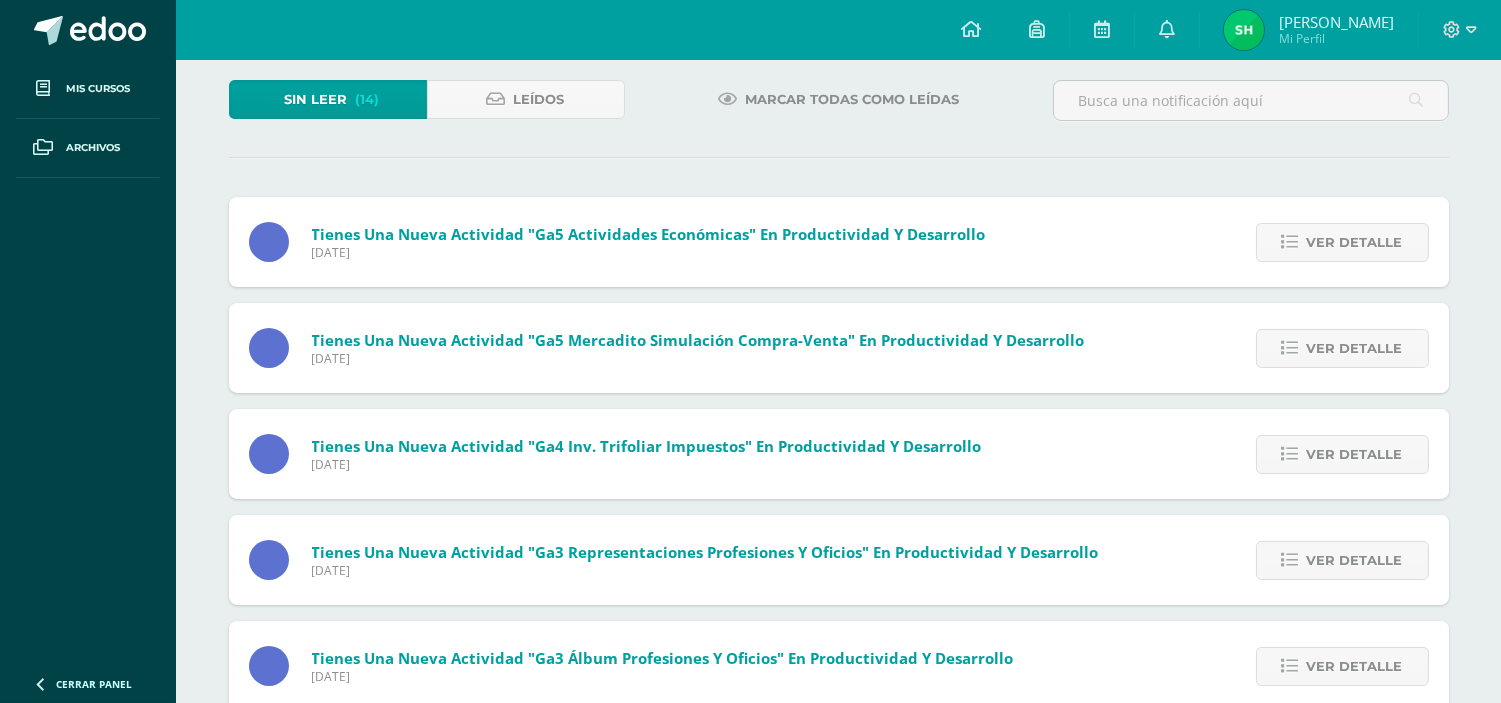 click on "Ver detalle" at bounding box center [1355, 242] 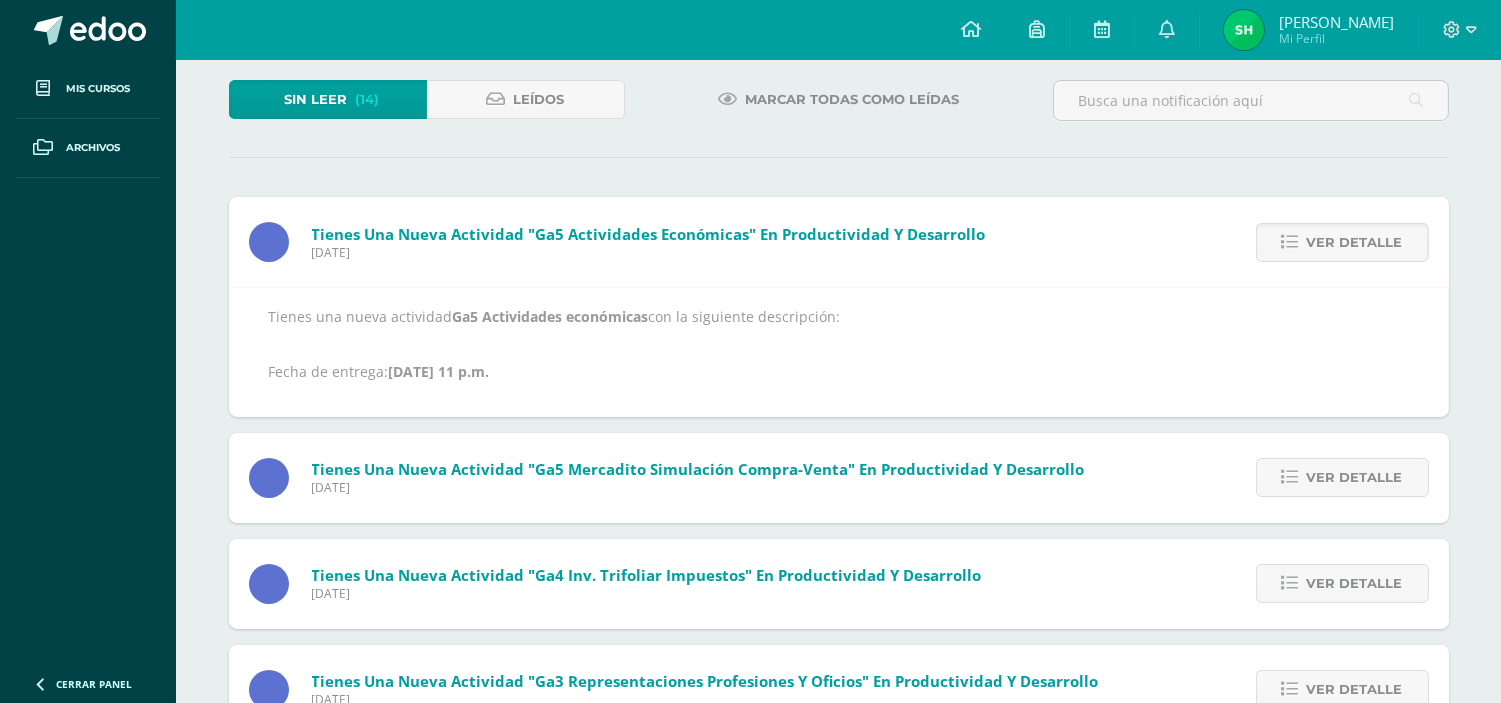 click on "Ver detalle" at bounding box center [1355, 242] 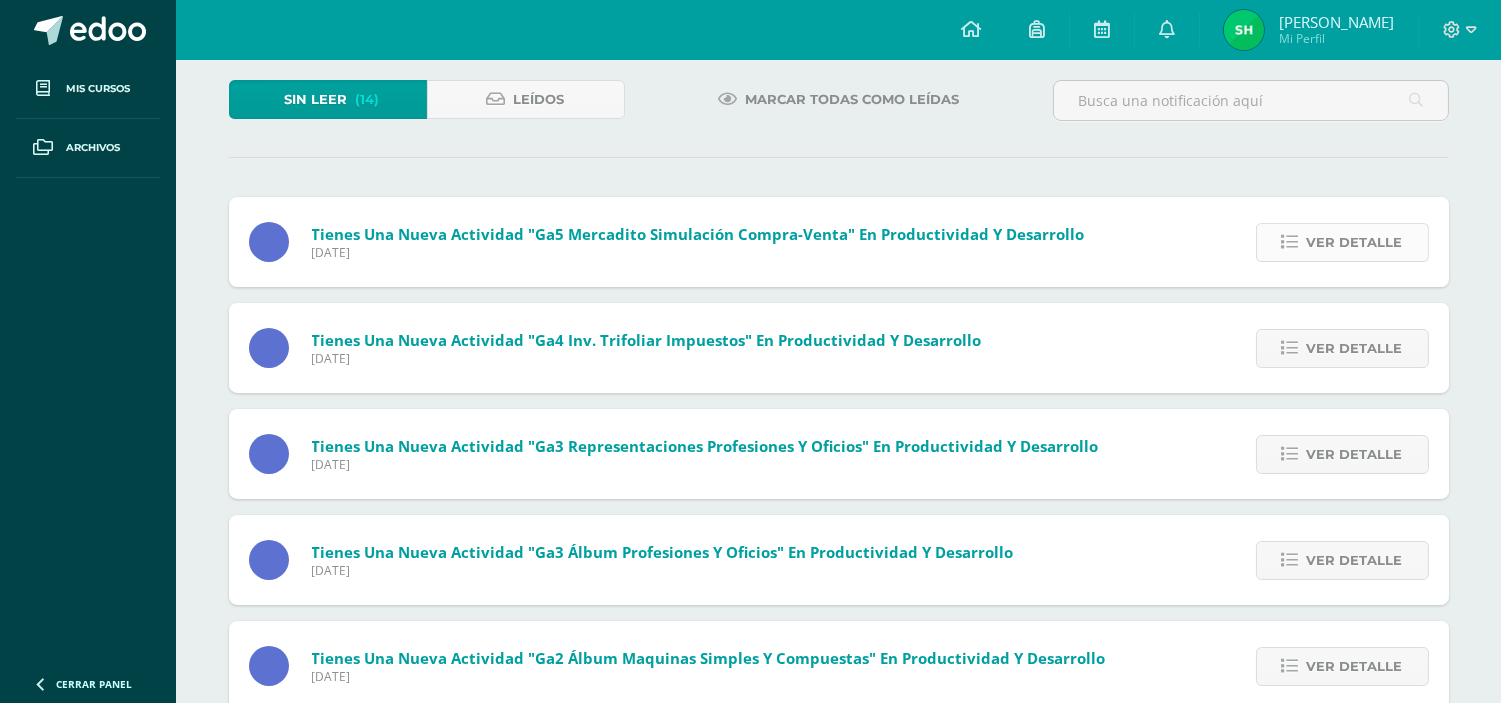 click on "Tienes una nueva actividad "Ga5 Actividades económicas" En
Productividad y Desarrollo
Jueves 10 de Julio de 2025
Ver detalle
Tienes una nueva actividad  Ga5 Actividades económicas
con la siguiente descripción:
Fecha de entrega:  Jul. 25, 2025, 11 p.m.
Tienes una nueva actividad "Ga5 Mercadito simulación compra-venta" En
Productividad y Desarrollo
Jueves 10 de Julio de 2025
Ver detalle
Tienes una nueva actividad  Ga5 Mercadito simulación compra-venta
con la siguiente descripción:
Fecha de entrega:  Jul. 22, 2025, 11 p.m.
Tienes una nueva actividad "Ga4 Inv. trifoliar impuestos" En
Productividad y Desarrollo
Jueves 10 de Julio de 2025" at bounding box center [839, 593] 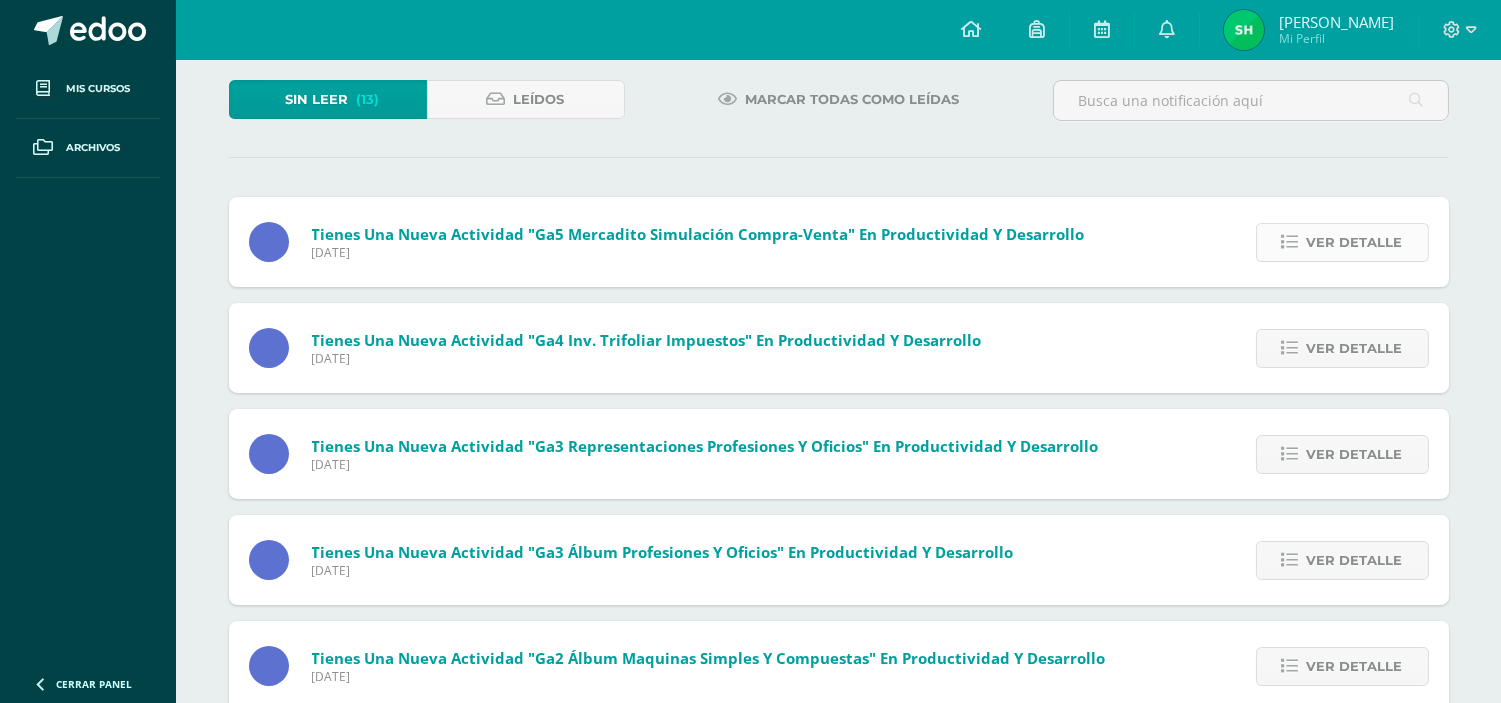 click on "Ver detalle" at bounding box center (1355, 242) 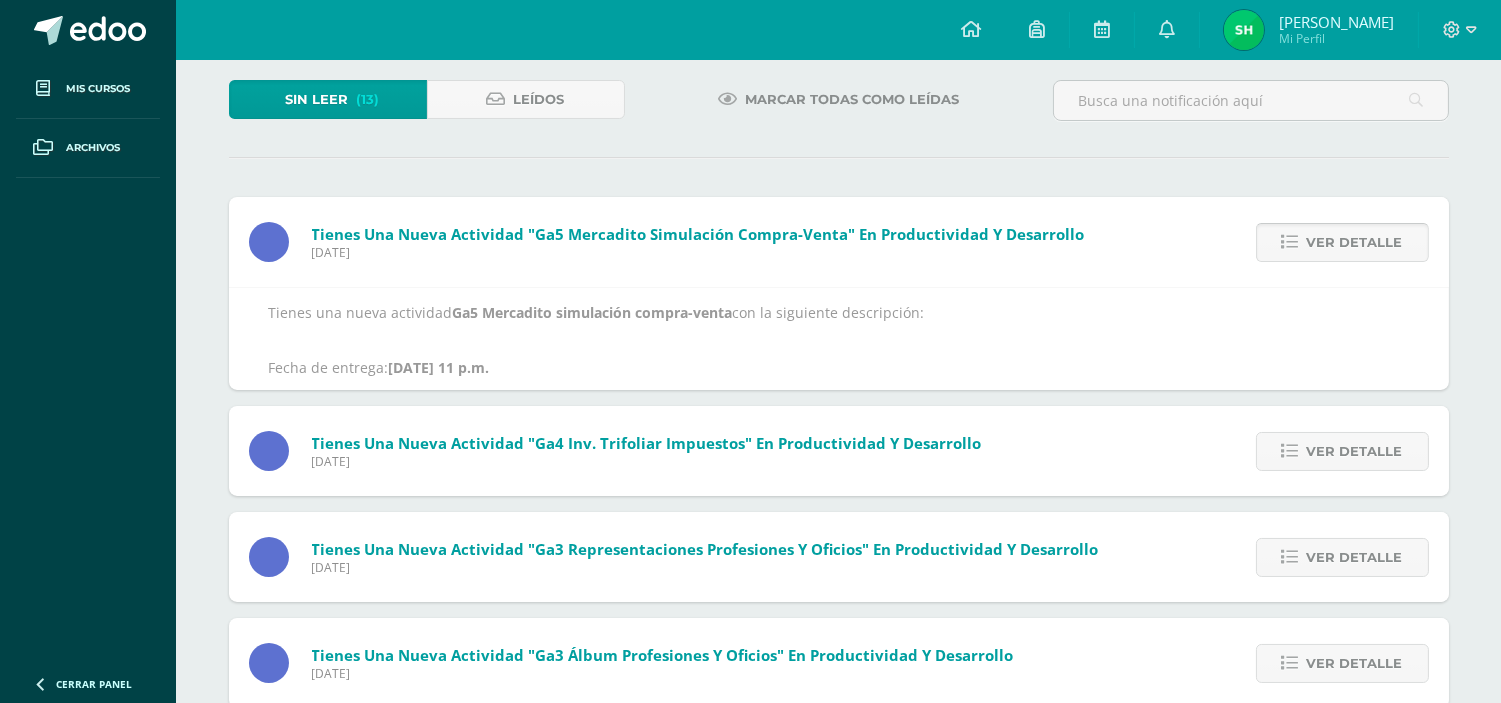 click on "Ver detalle" at bounding box center [1355, 242] 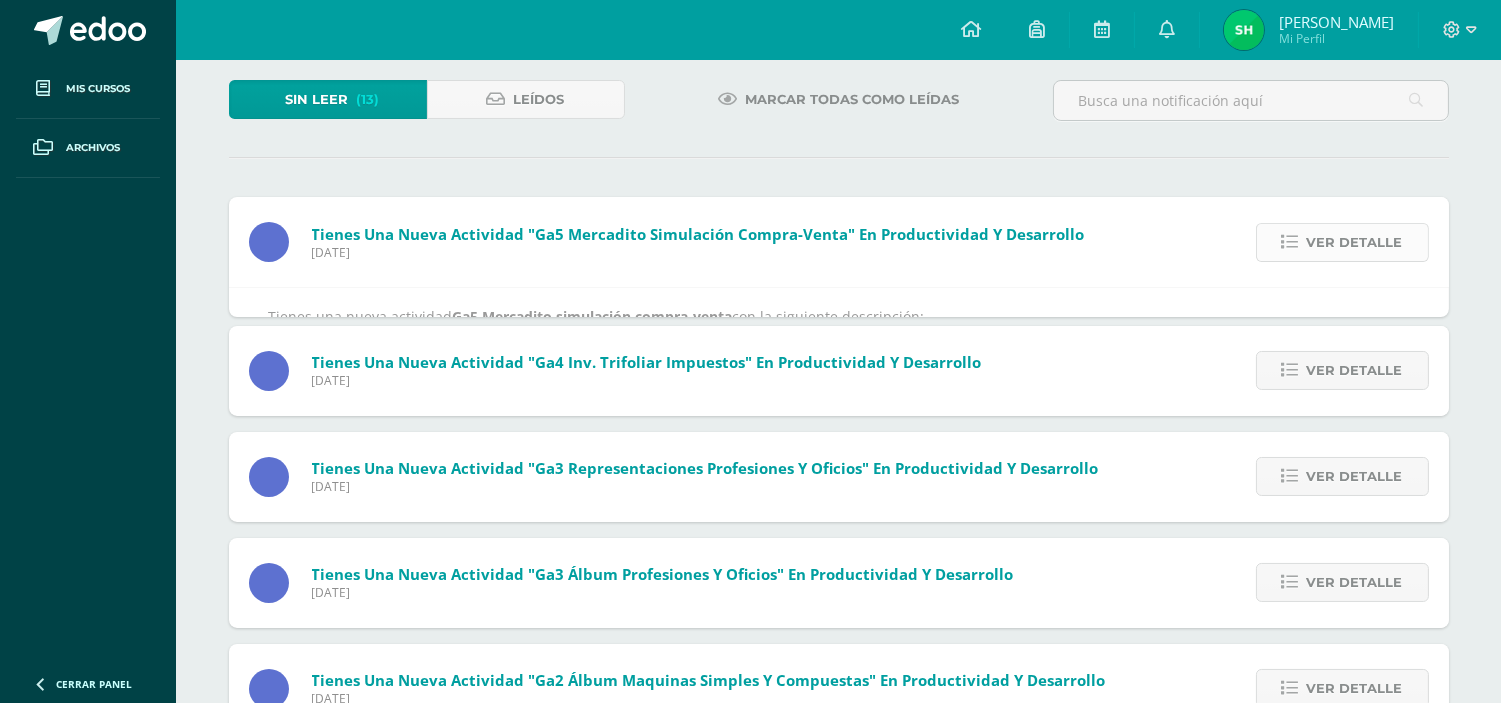 click on "Ver detalle" at bounding box center [1355, 242] 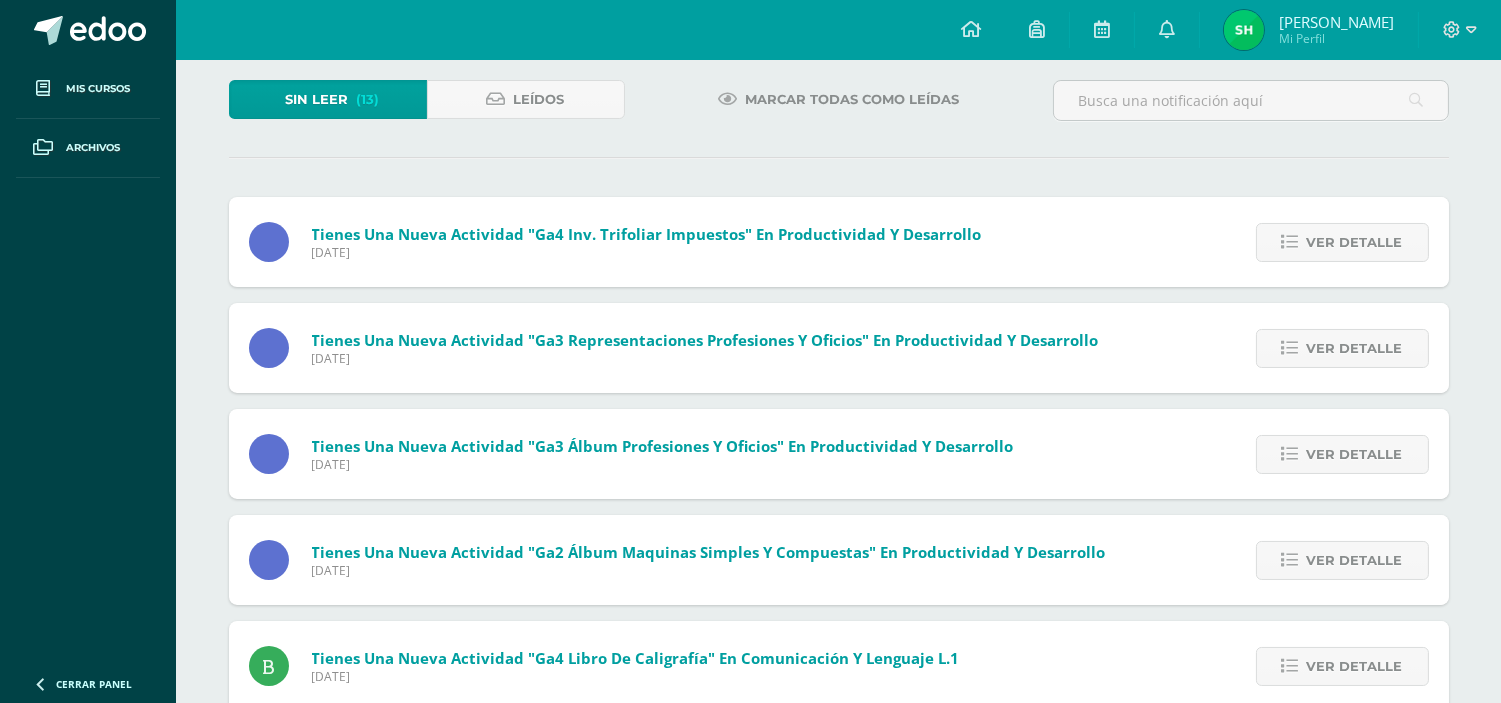 click on "Ver detalle" at bounding box center [1355, 242] 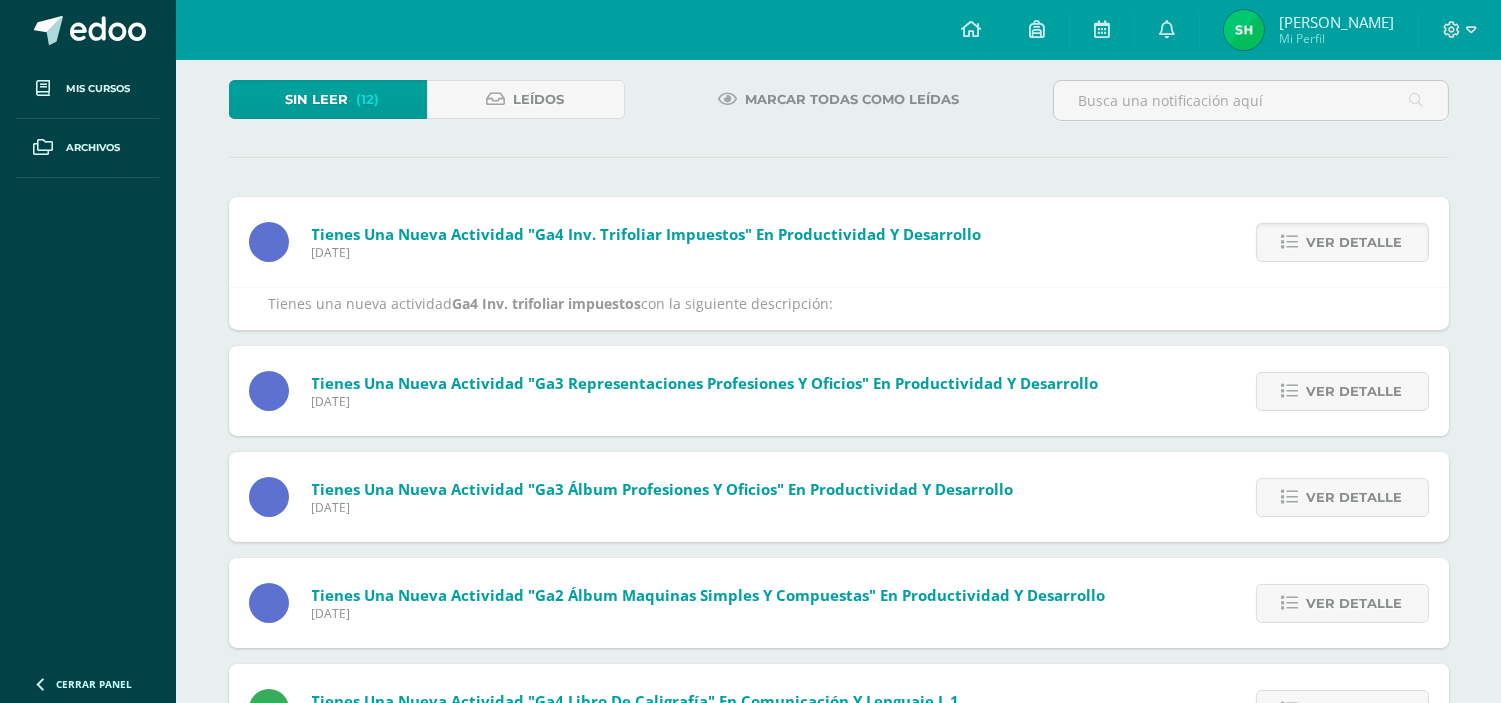 click on "Ver detalle" at bounding box center [1355, 242] 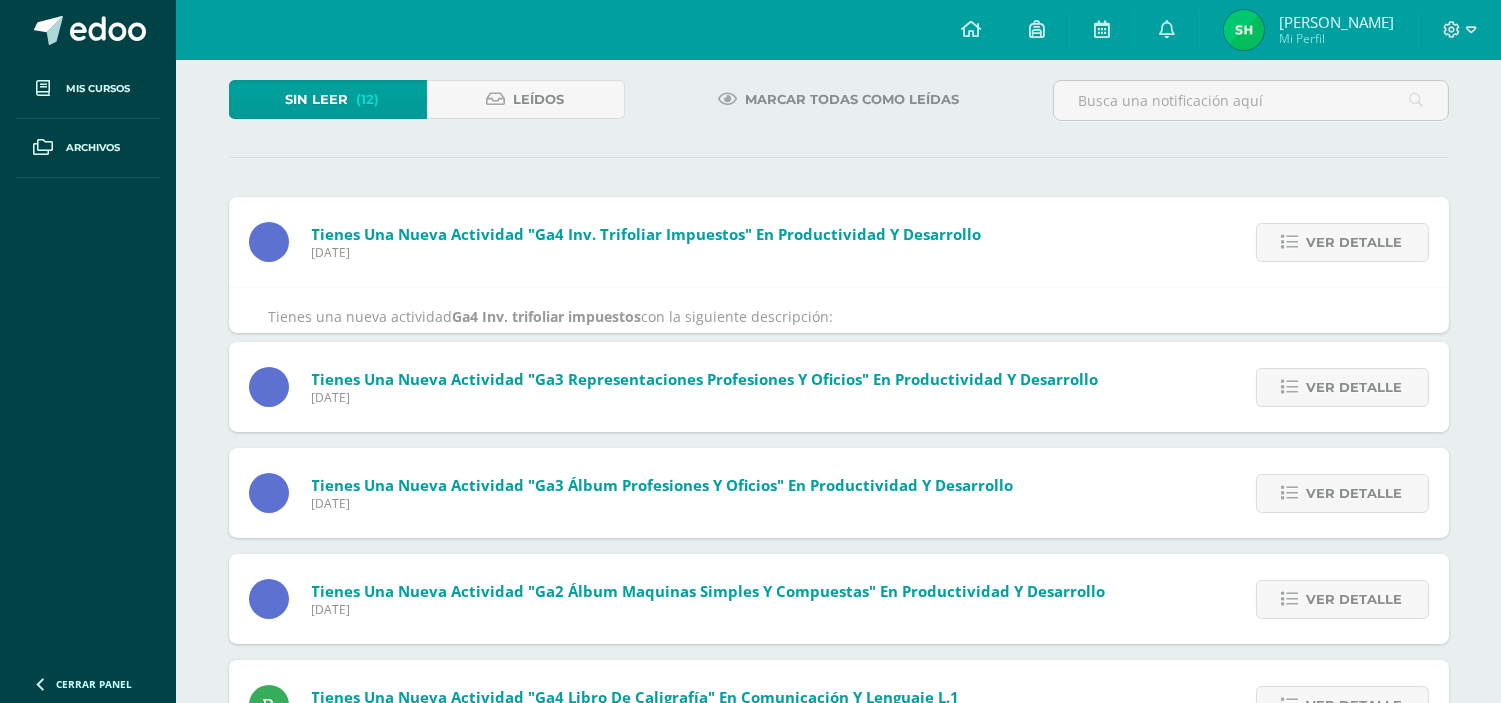 click on "Ver detalle" at bounding box center [1355, 242] 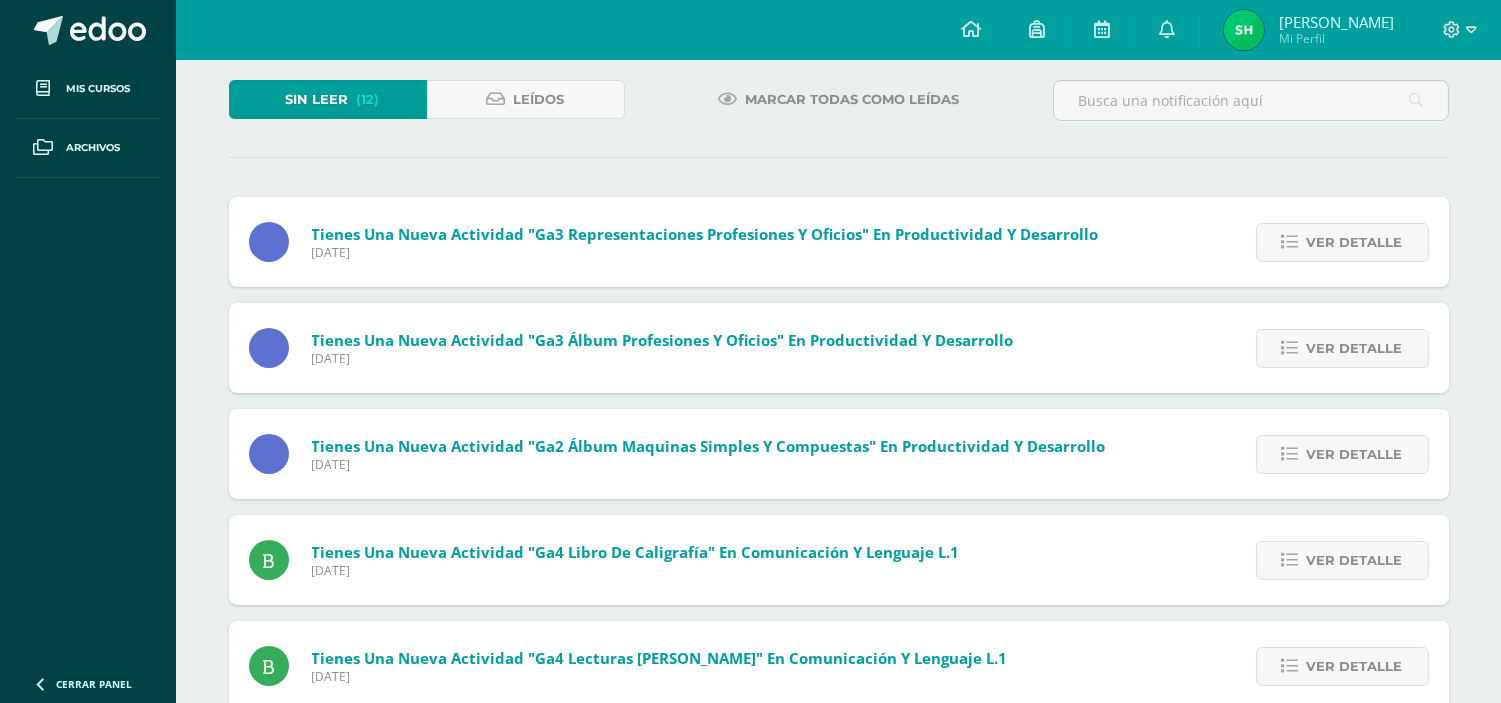 click on "Ver detalle" at bounding box center (1355, 242) 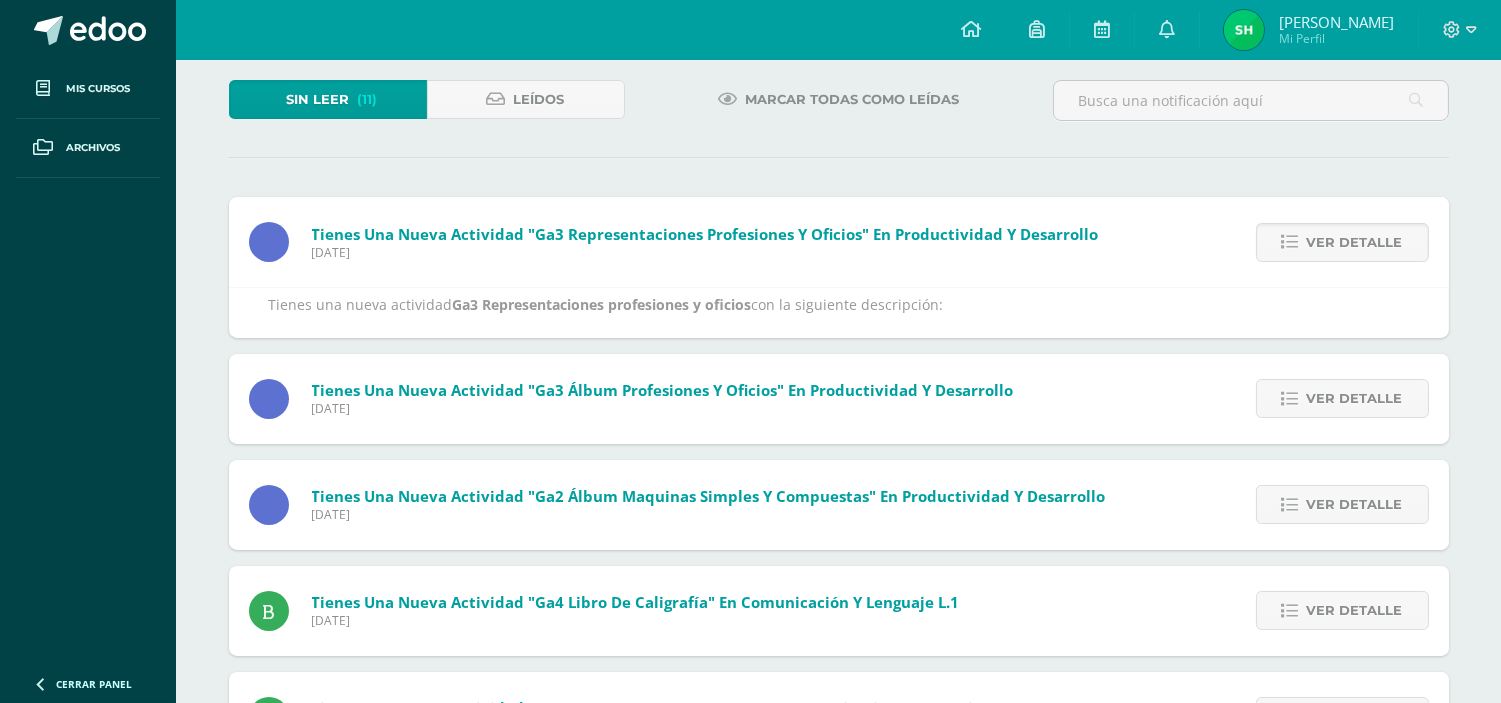 click on "Ver detalle" at bounding box center [1355, 242] 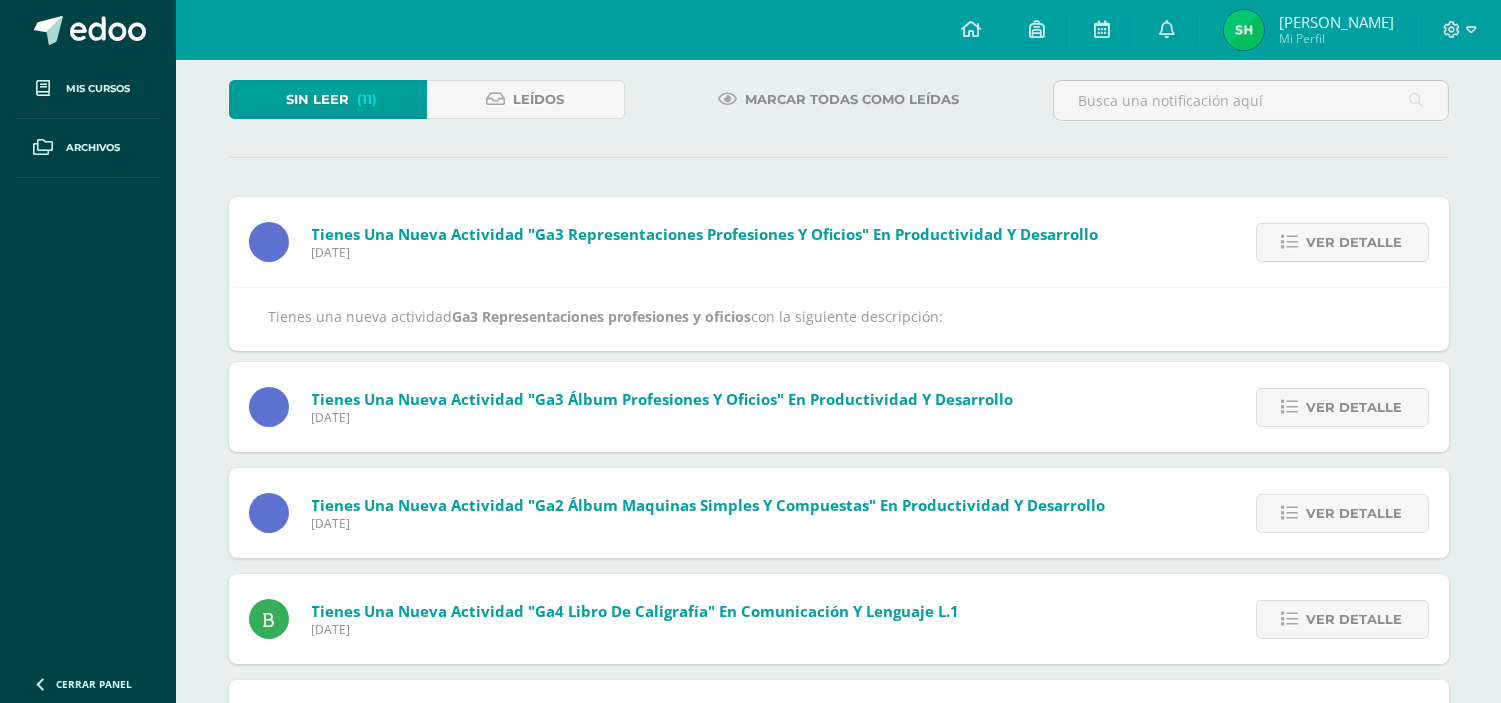 click on "Ver detalle" at bounding box center [1355, 242] 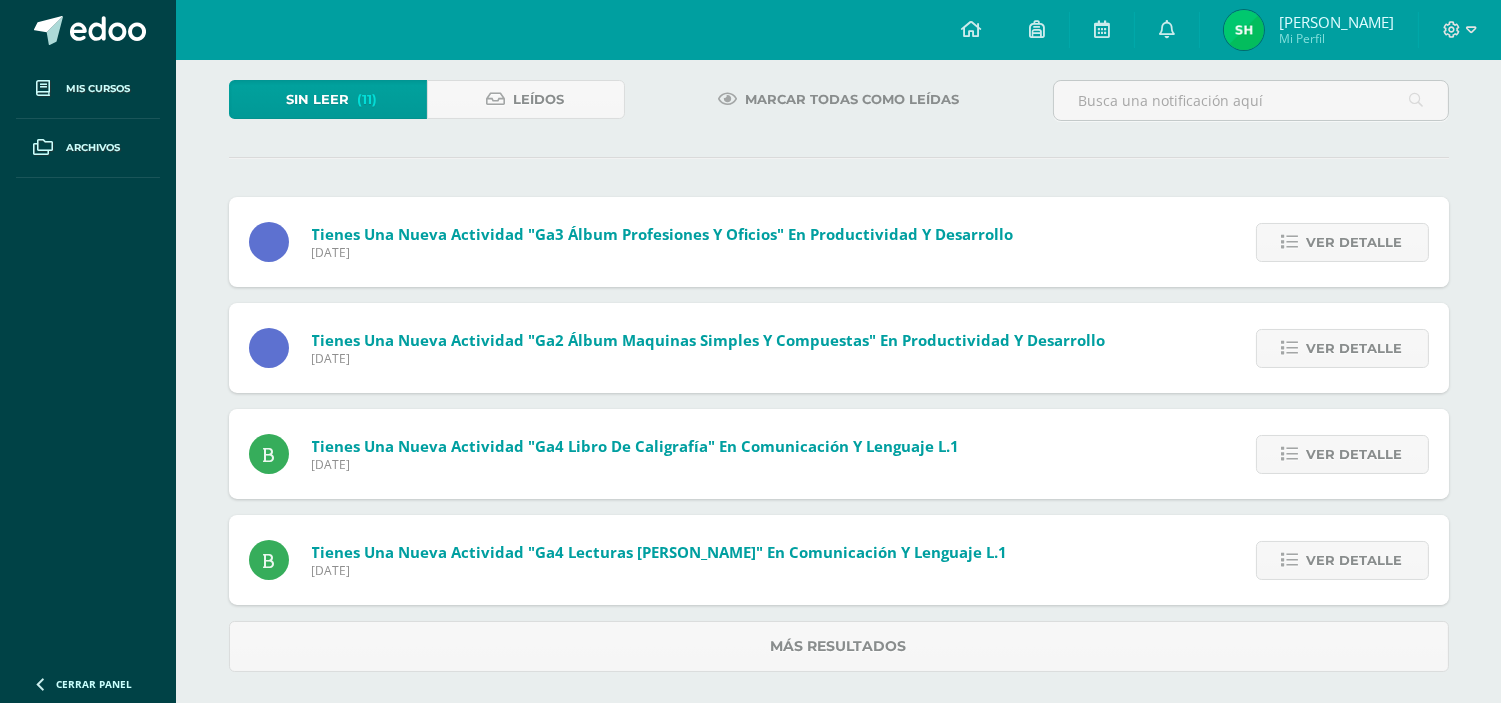 click on "Ver detalle" at bounding box center [1355, 242] 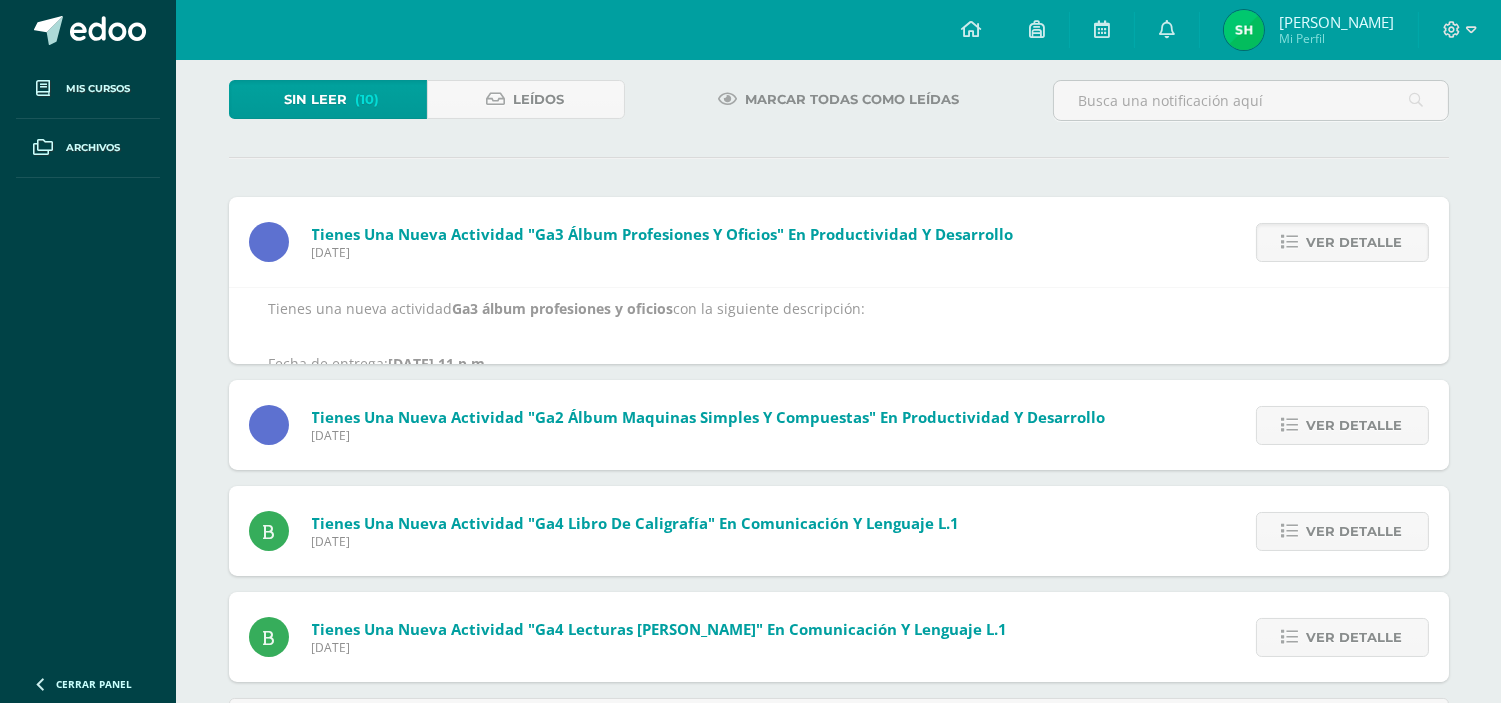 click on "Ver detalle" at bounding box center [1355, 242] 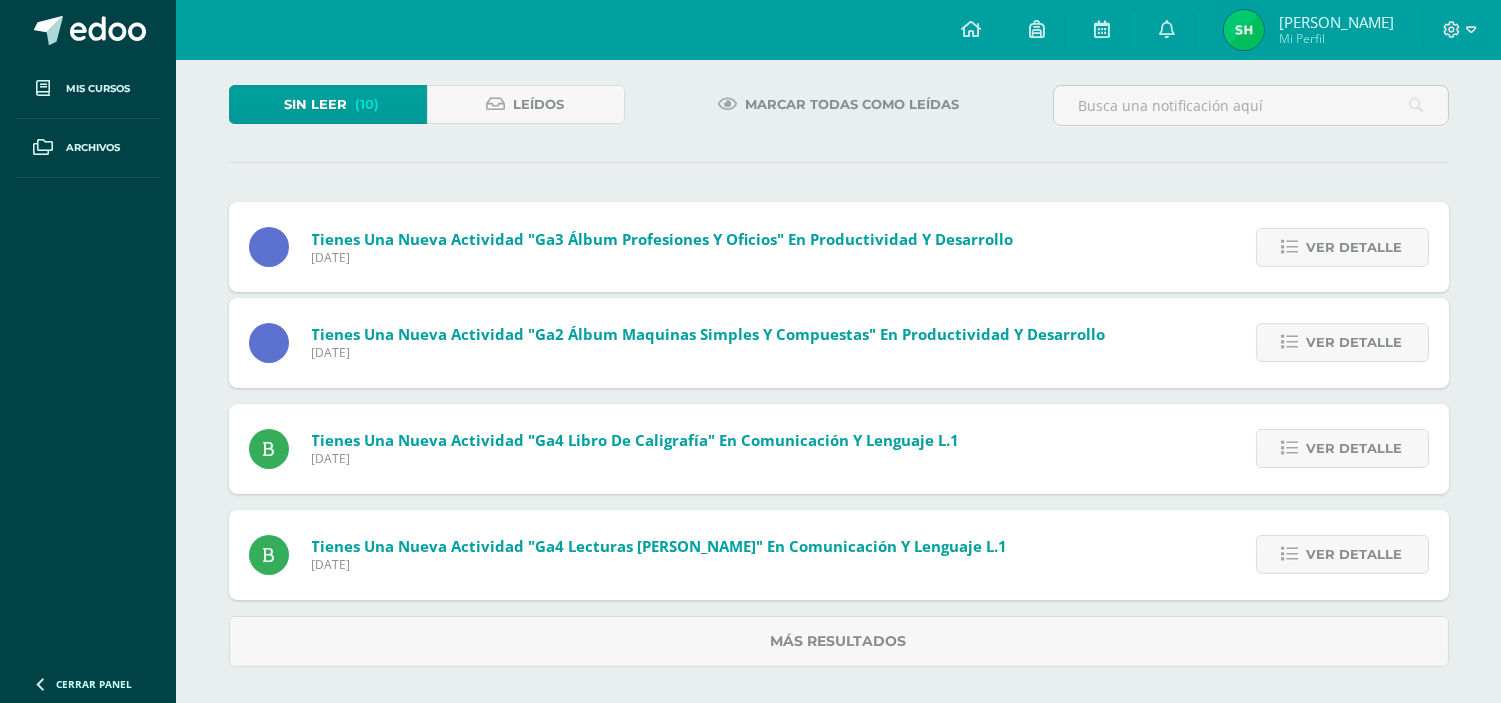 click on "Ver detalle" at bounding box center (1355, 247) 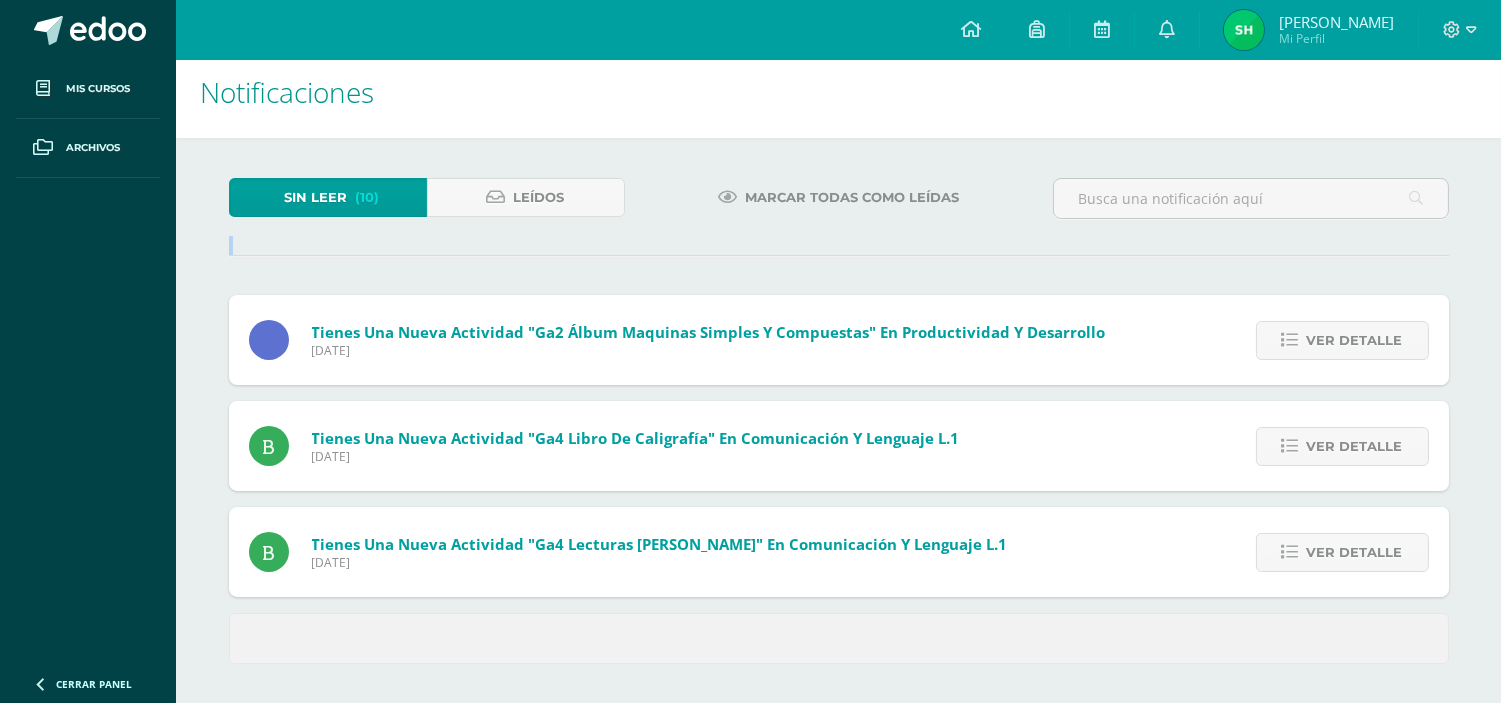 click at bounding box center (839, 256) 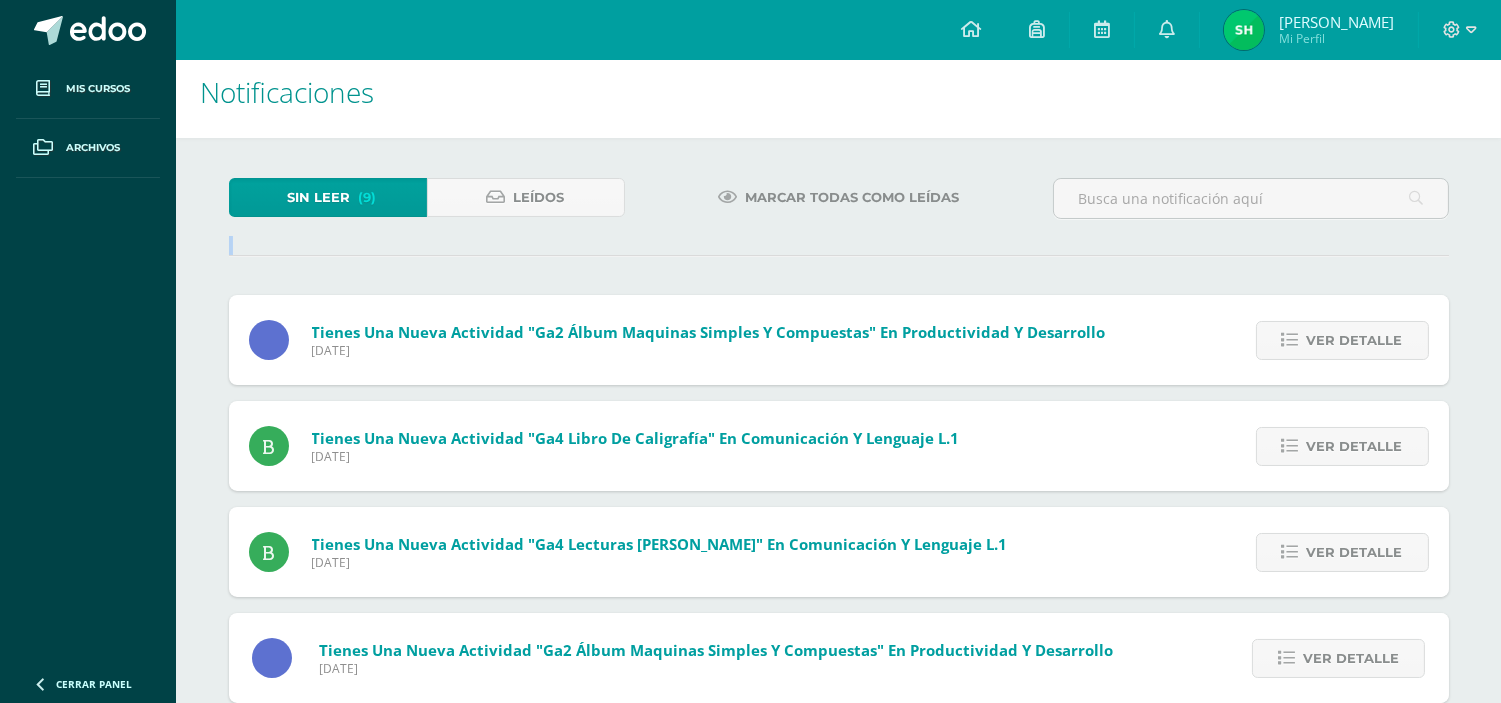 scroll, scrollTop: 111, scrollLeft: 0, axis: vertical 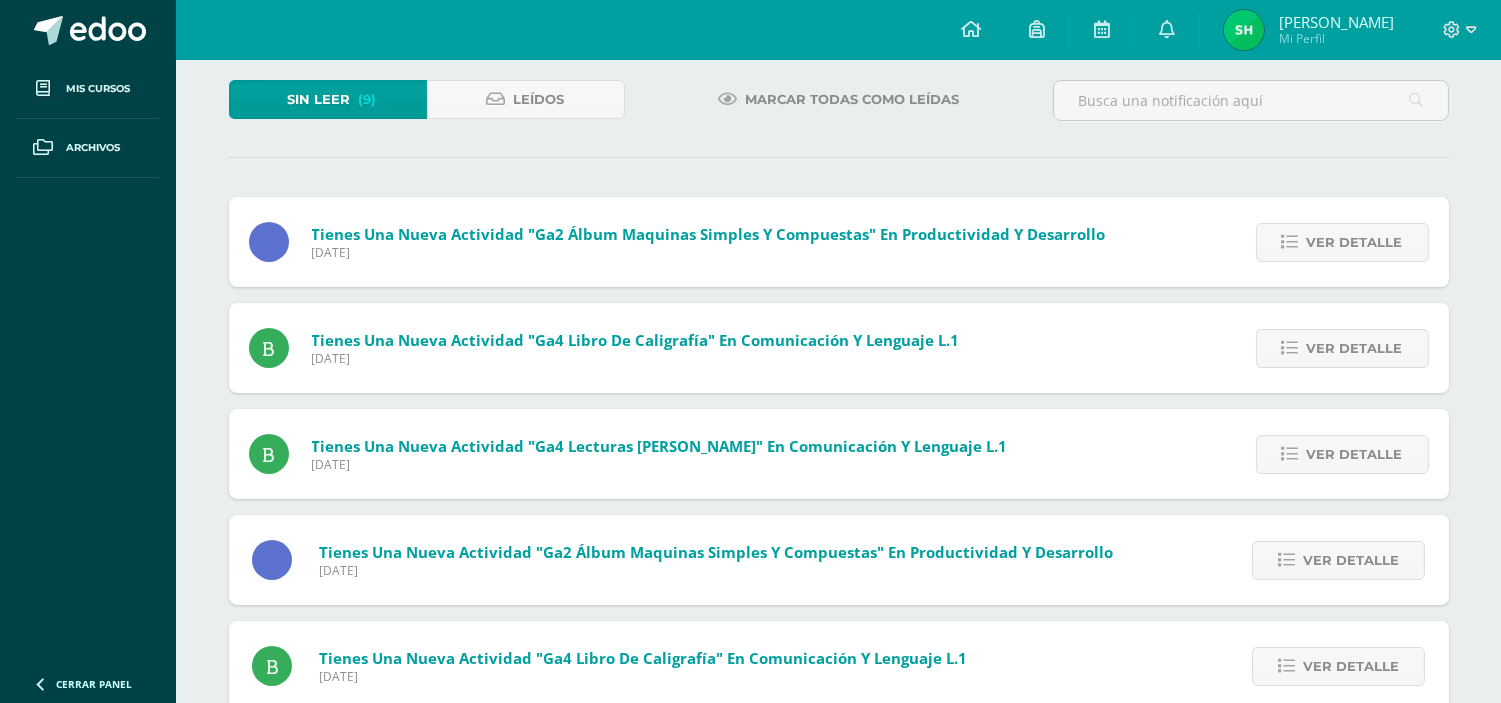 click on "Ver detalle" at bounding box center [1337, 242] 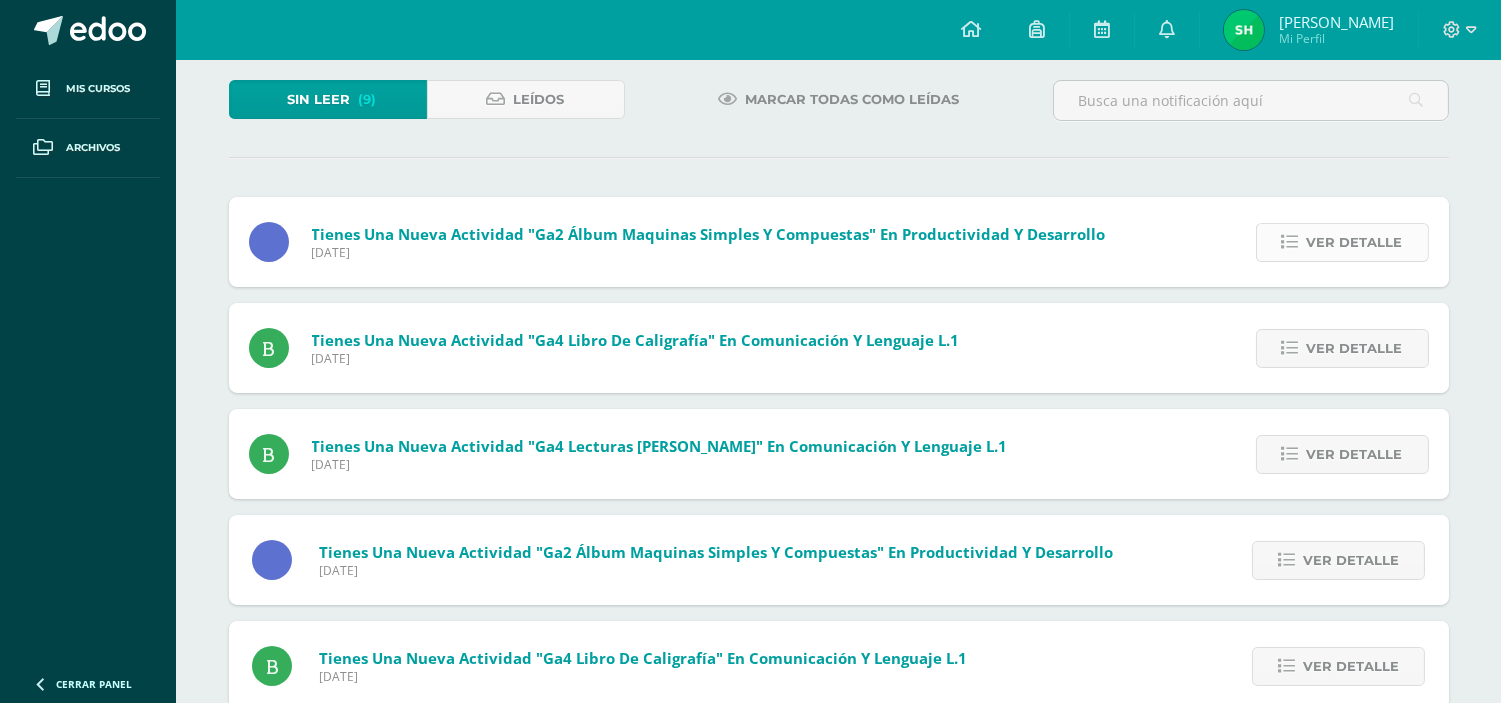 click on "Ver detalle" at bounding box center (1355, 242) 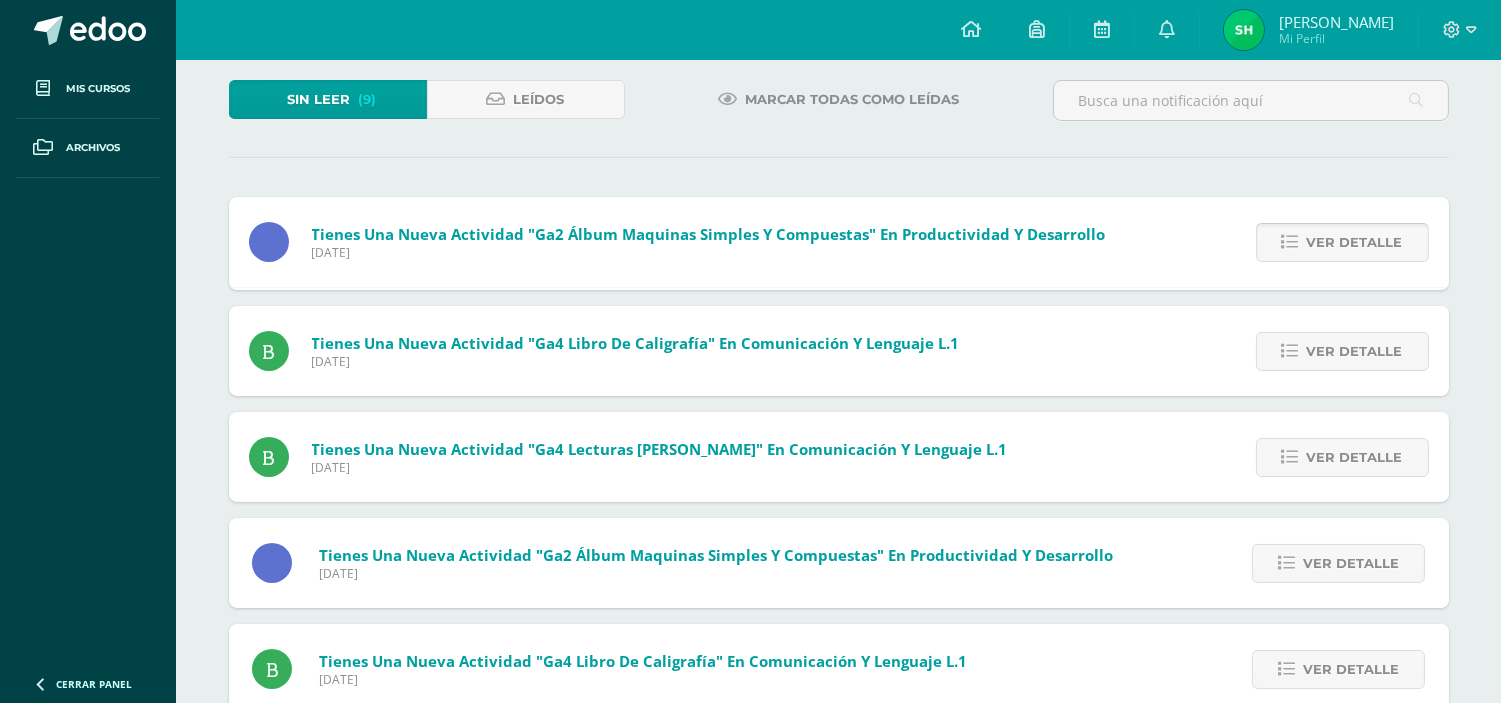 click on "Ver detalle" at bounding box center [1355, 242] 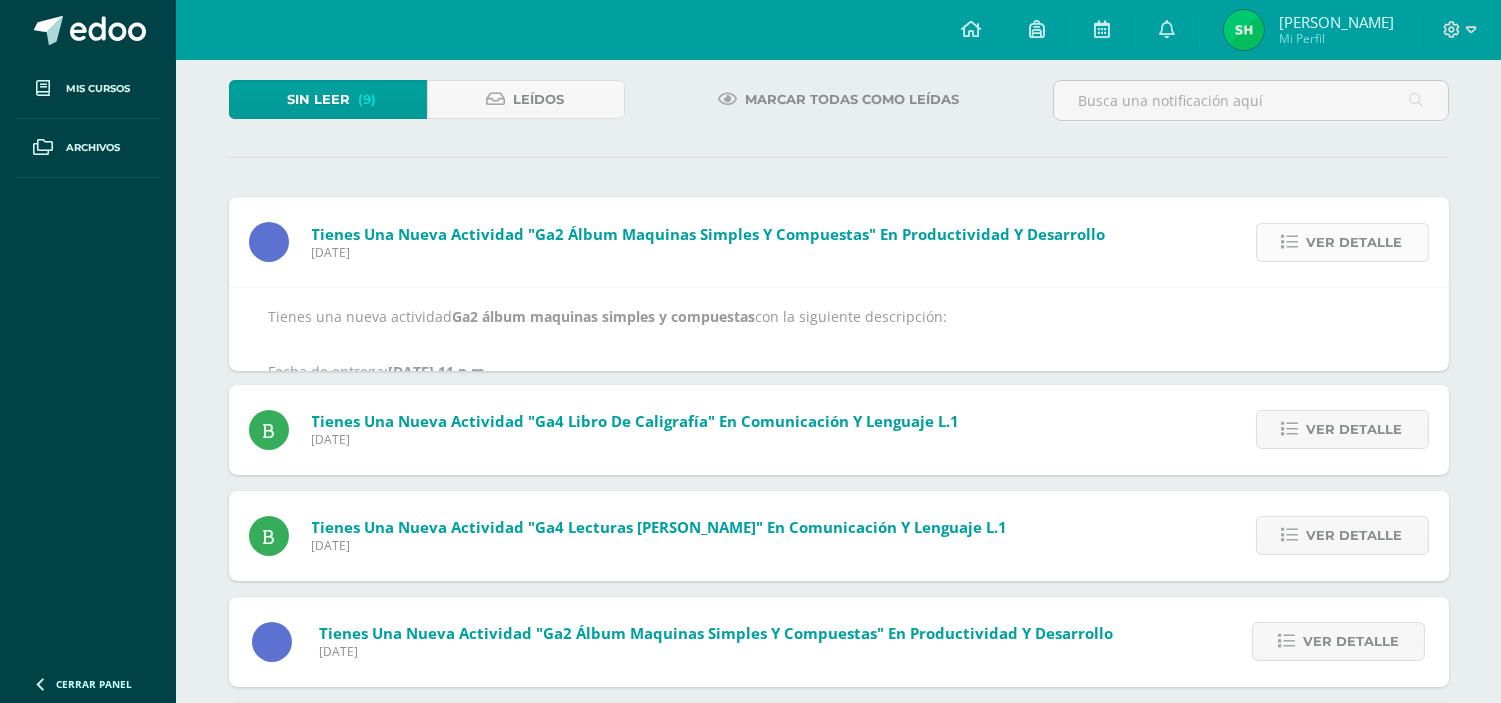 click on "Ver detalle" at bounding box center [1355, 242] 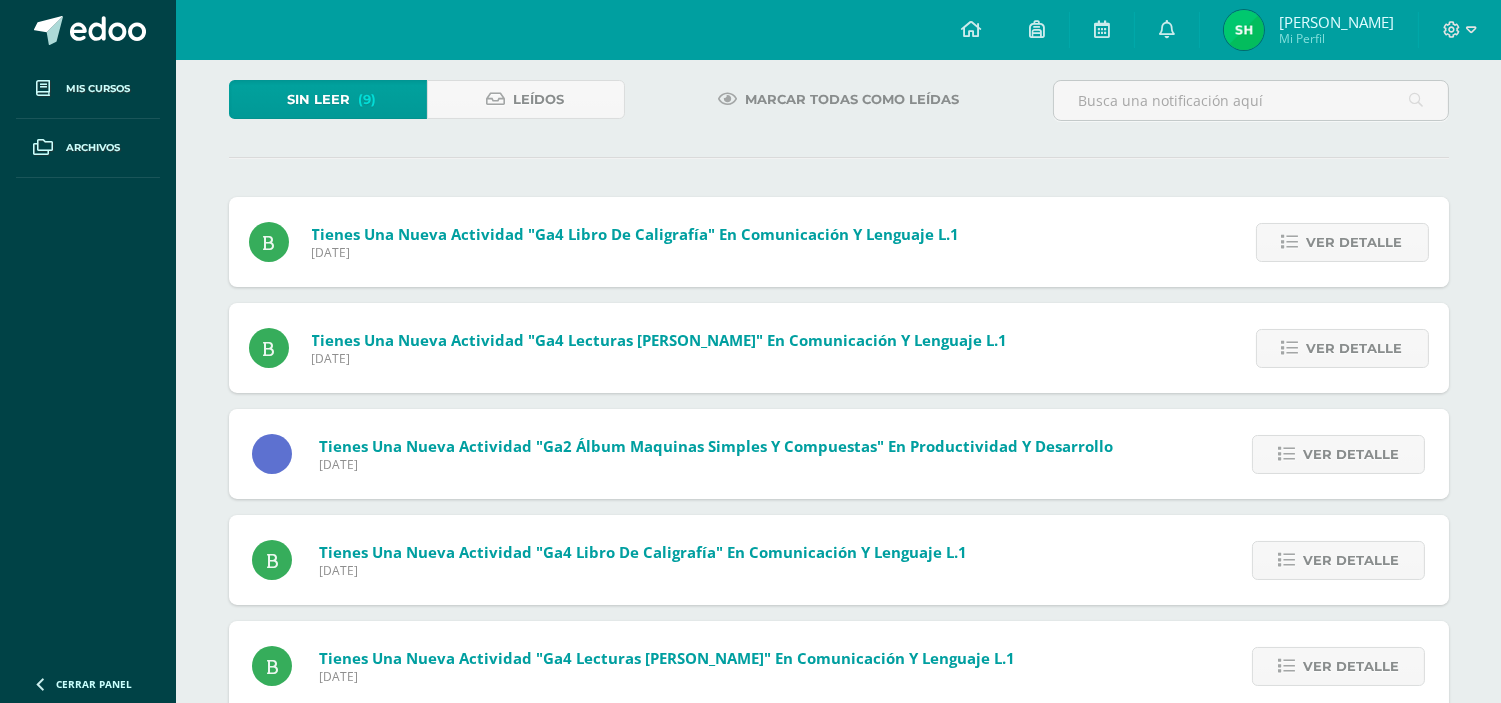 click on "Ver detalle" at bounding box center (1355, 242) 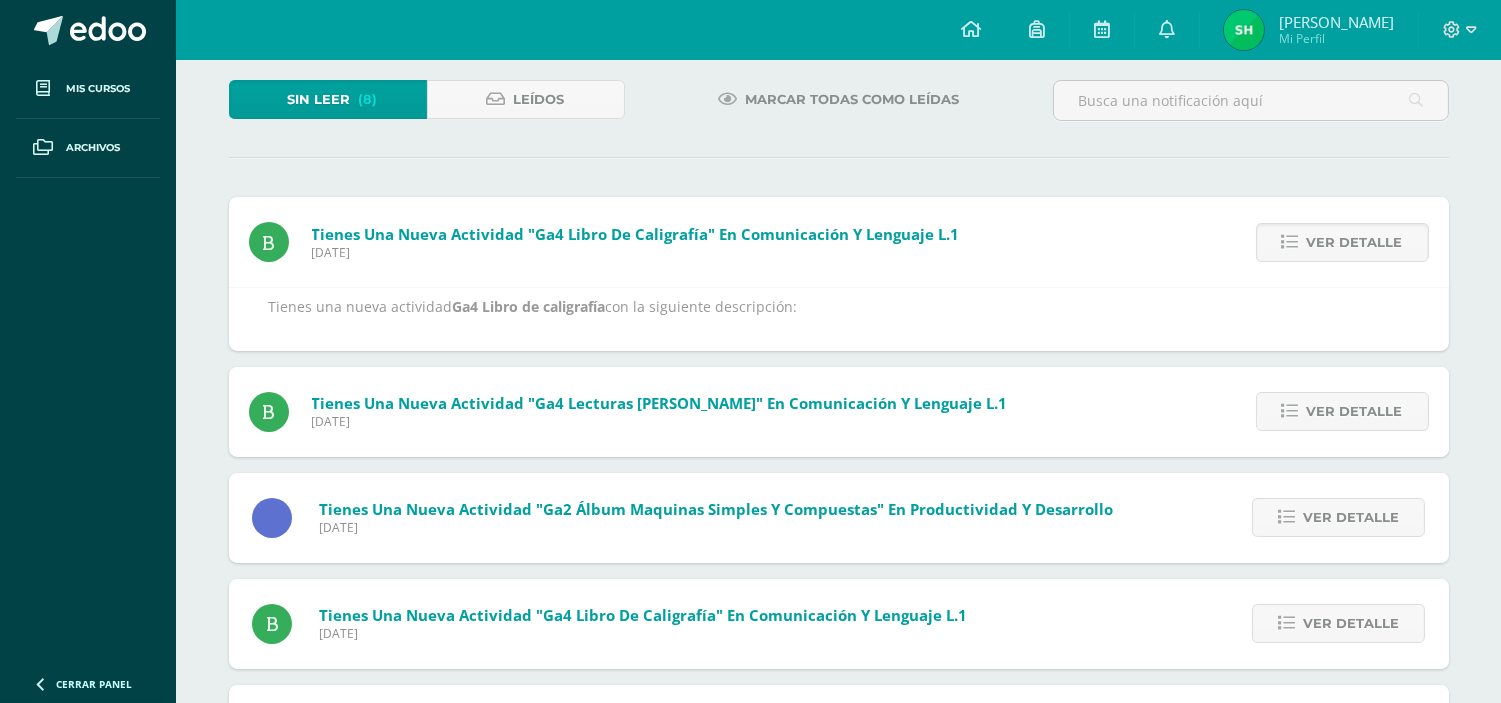 click on "Ver detalle" at bounding box center [1355, 242] 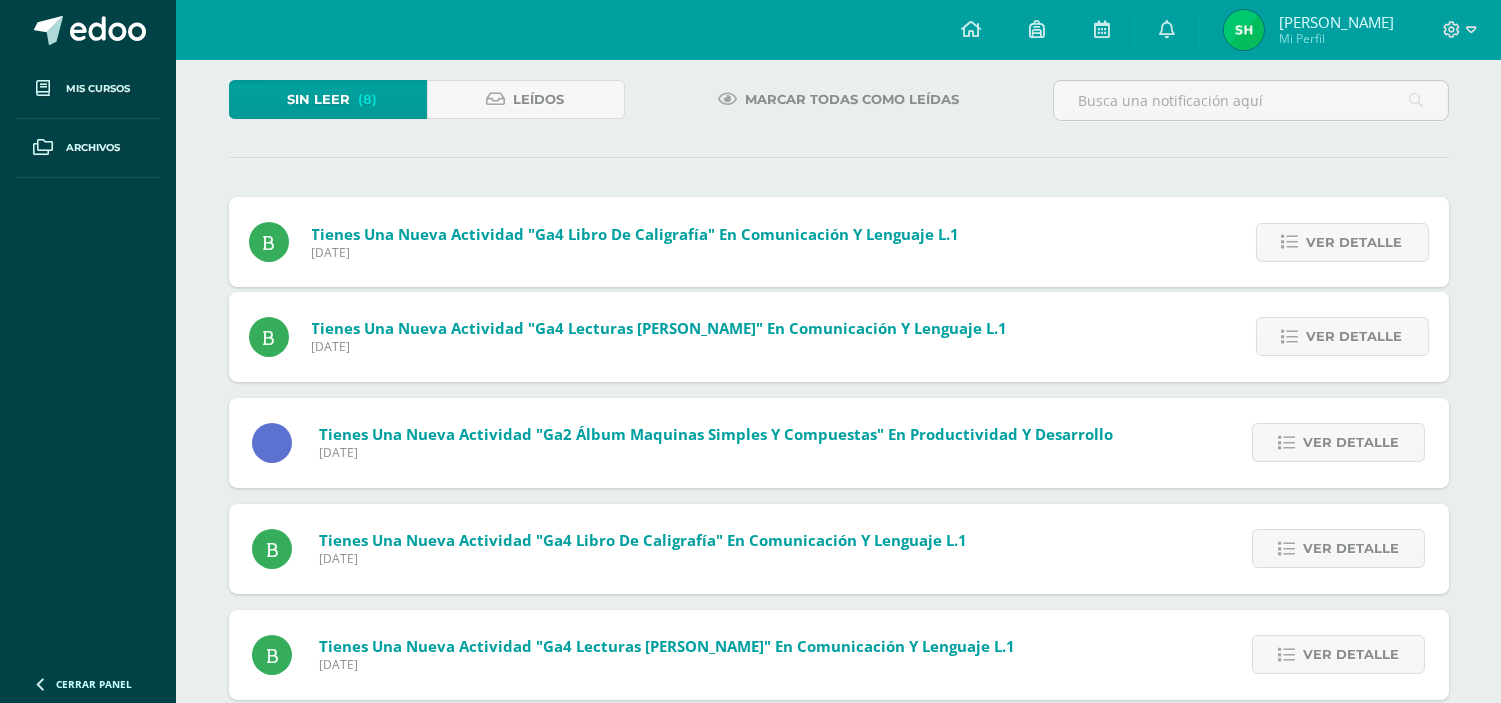 click on "Ver detalle" at bounding box center [1355, 242] 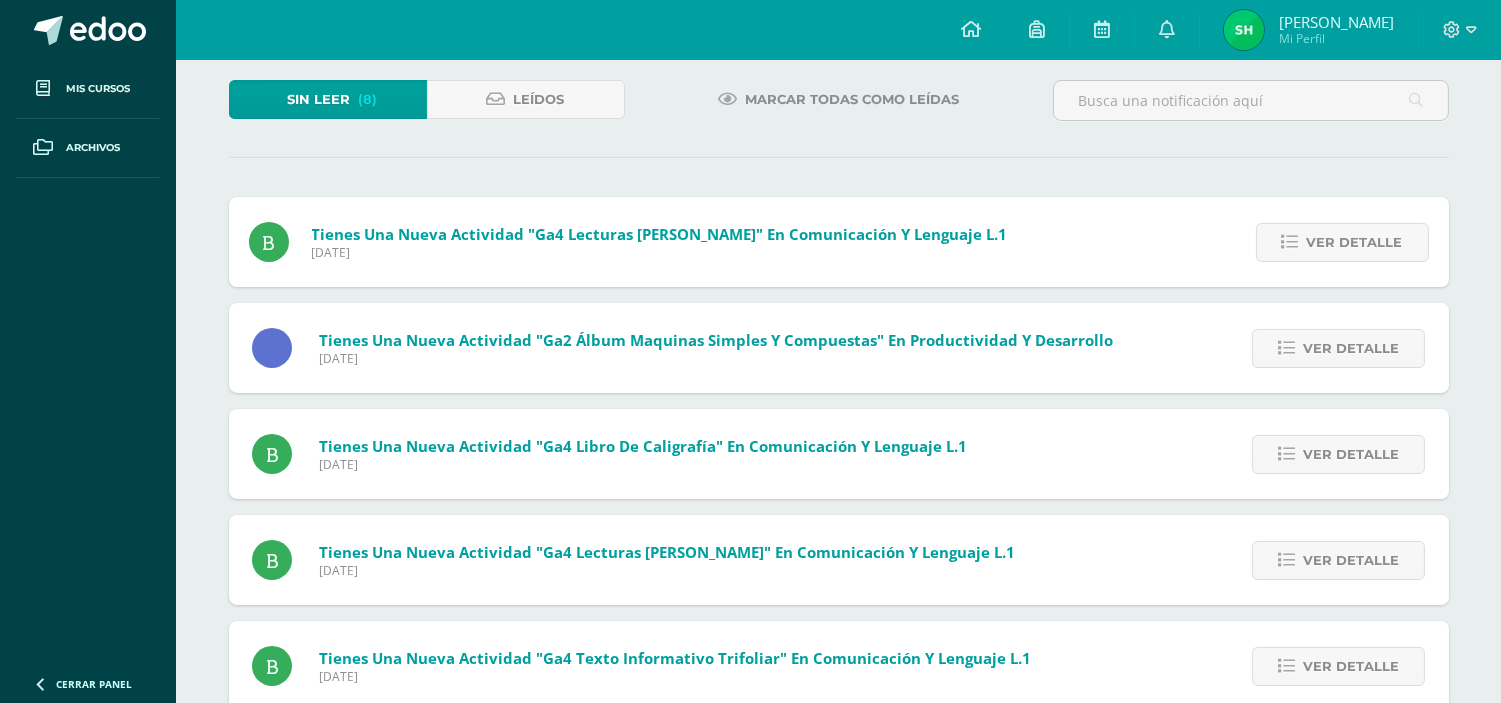 click on "Ver detalle" at bounding box center [1355, 242] 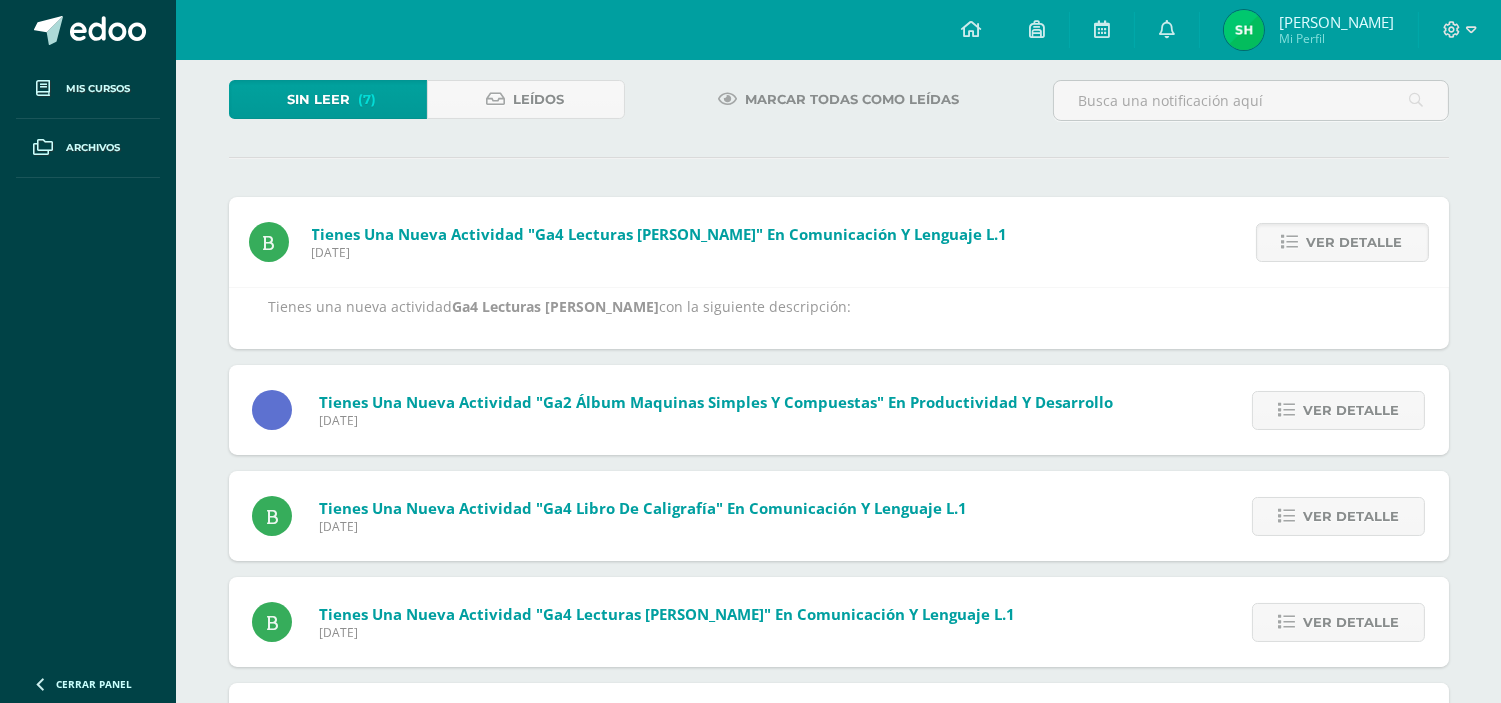 click on "Ver detalle" at bounding box center (1355, 242) 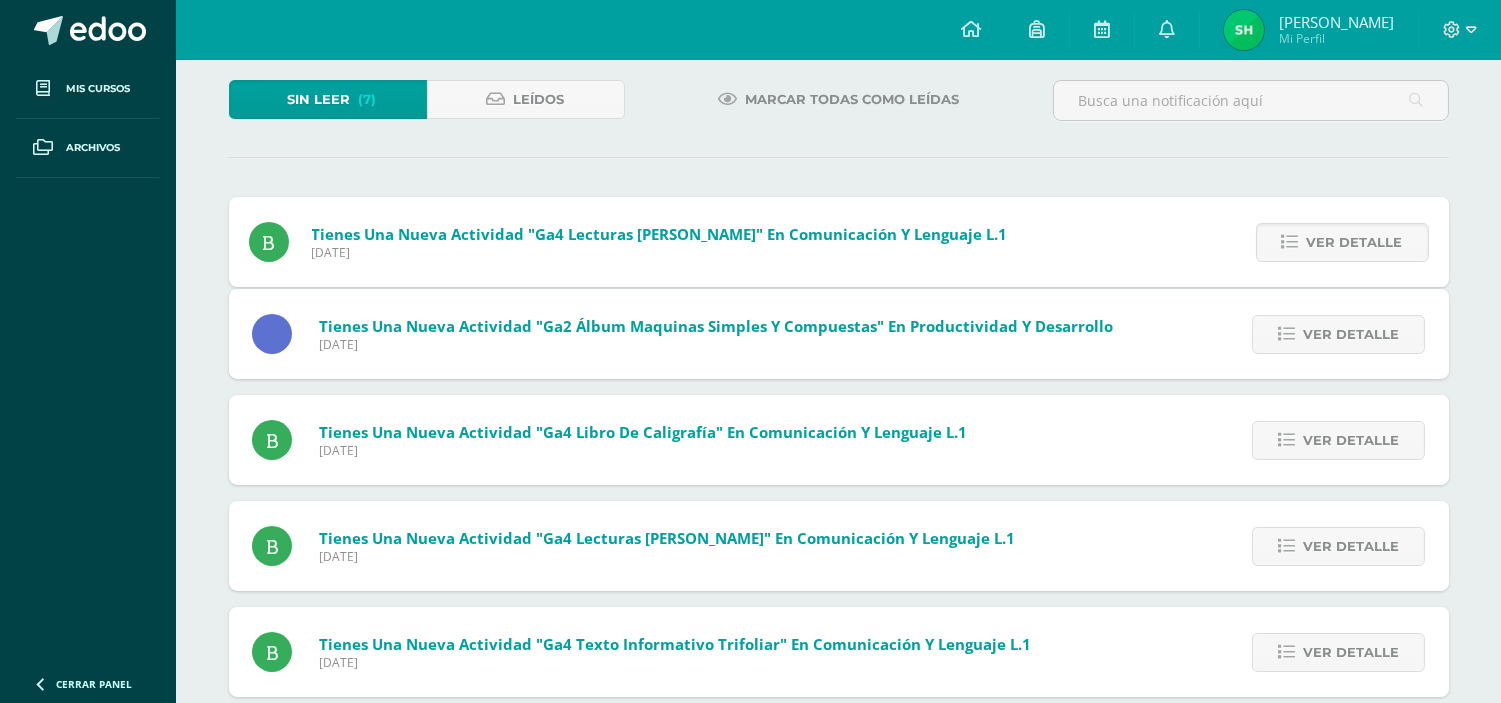 click on "Ver detalle" at bounding box center [1351, 334] 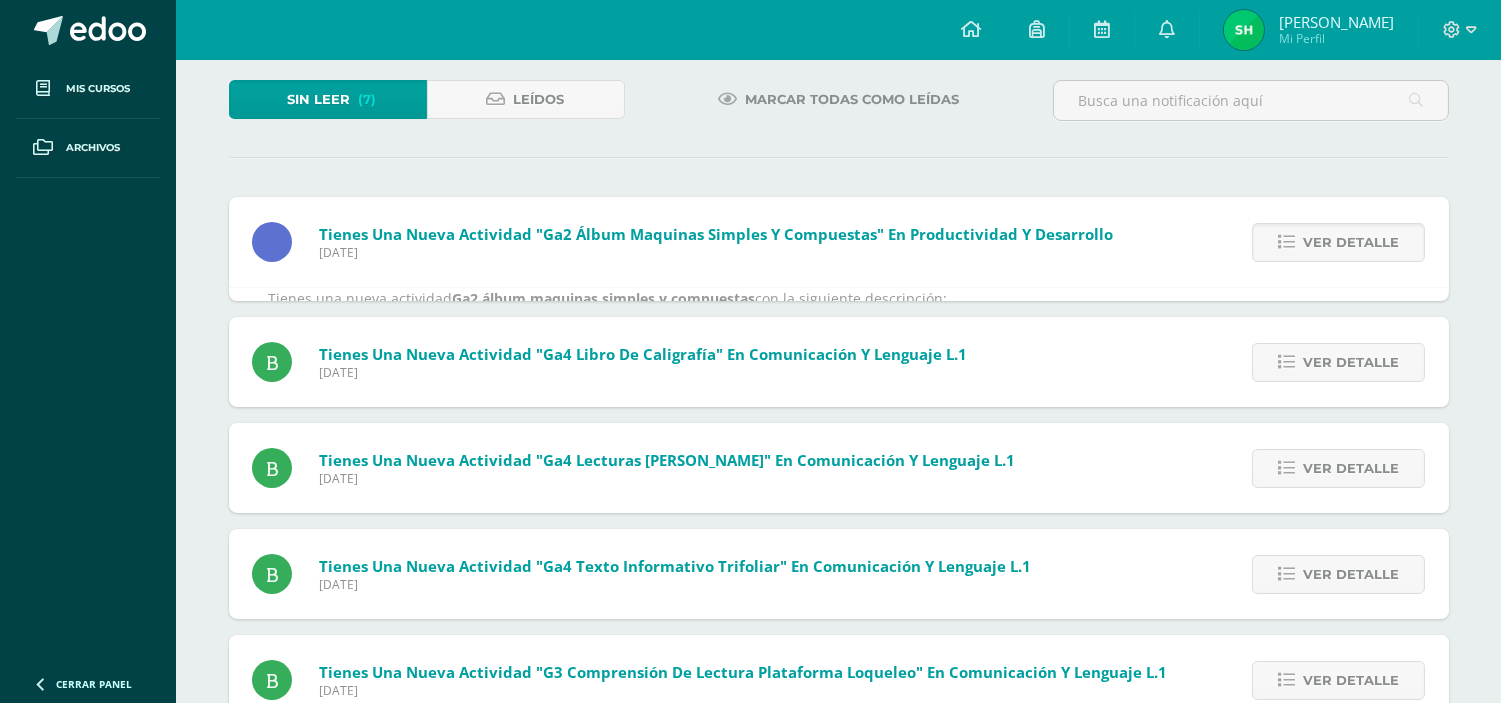 click on "Ver detalle" at bounding box center (1351, 242) 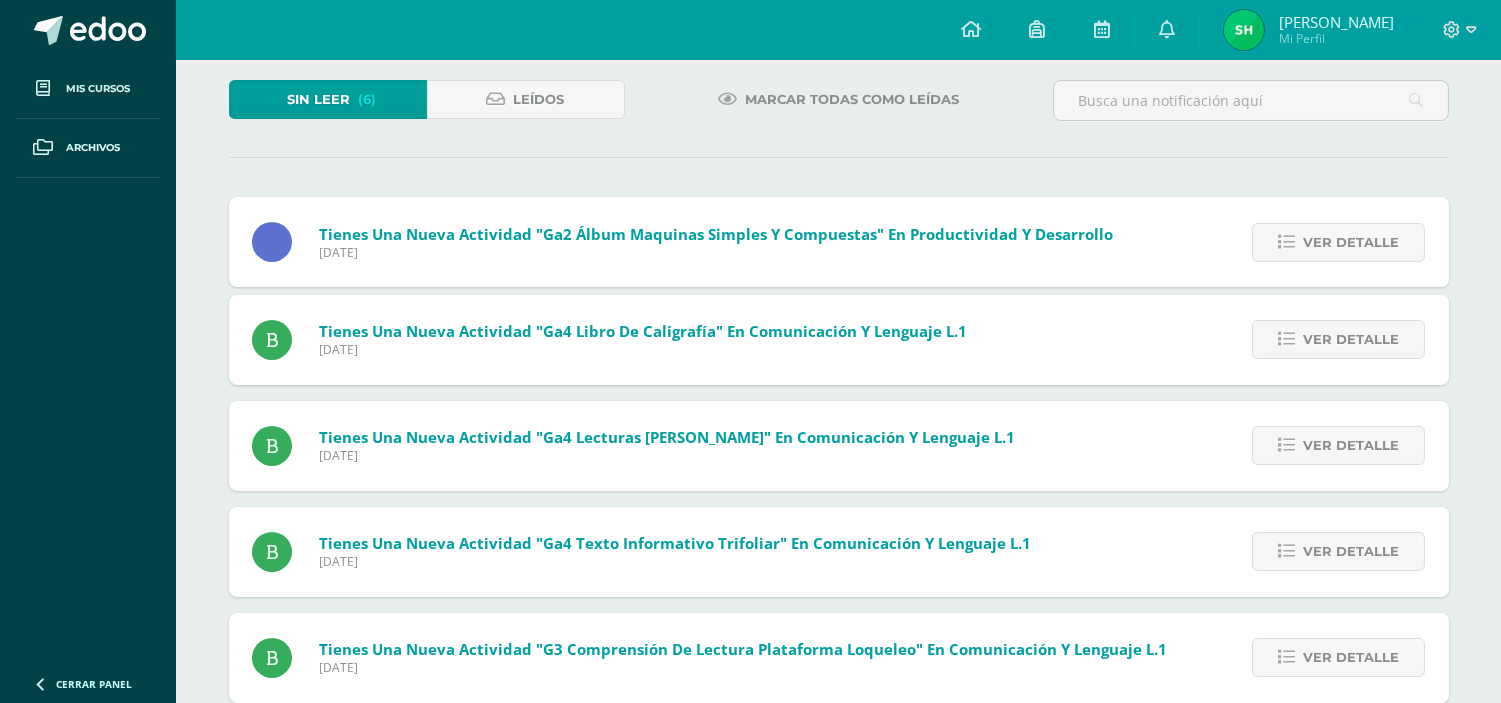 click on "Ver detalle" at bounding box center (1351, 242) 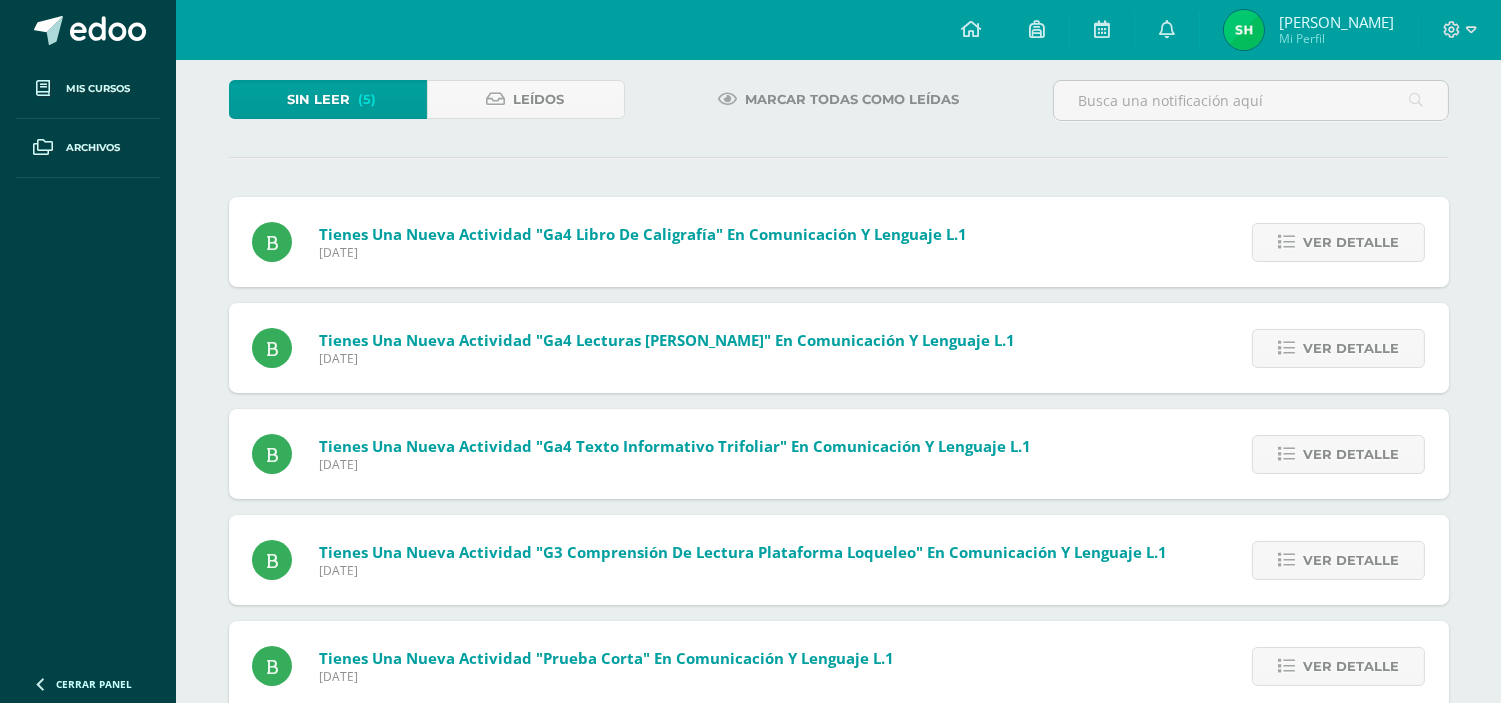 click on "Ver detalle" at bounding box center (1351, 242) 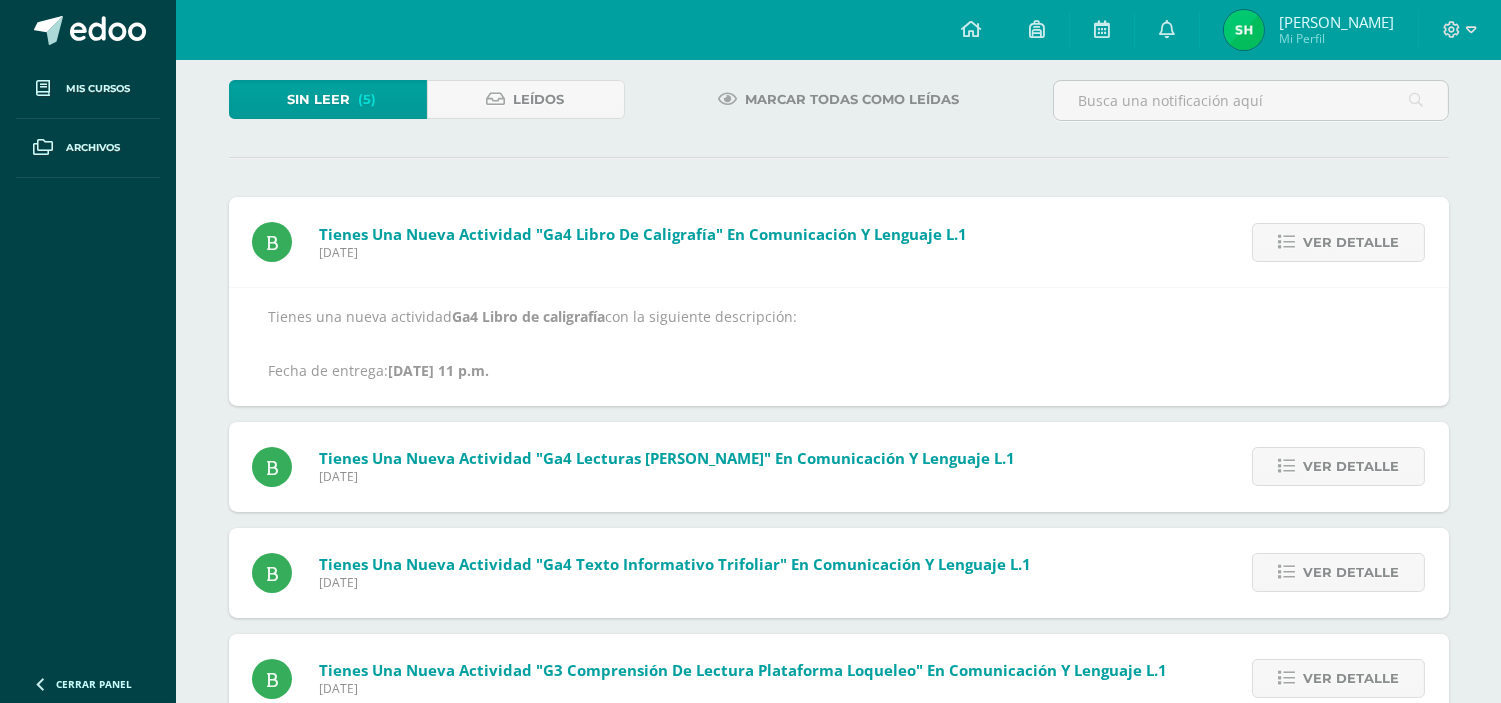 click on "Ver detalle" at bounding box center (1351, 242) 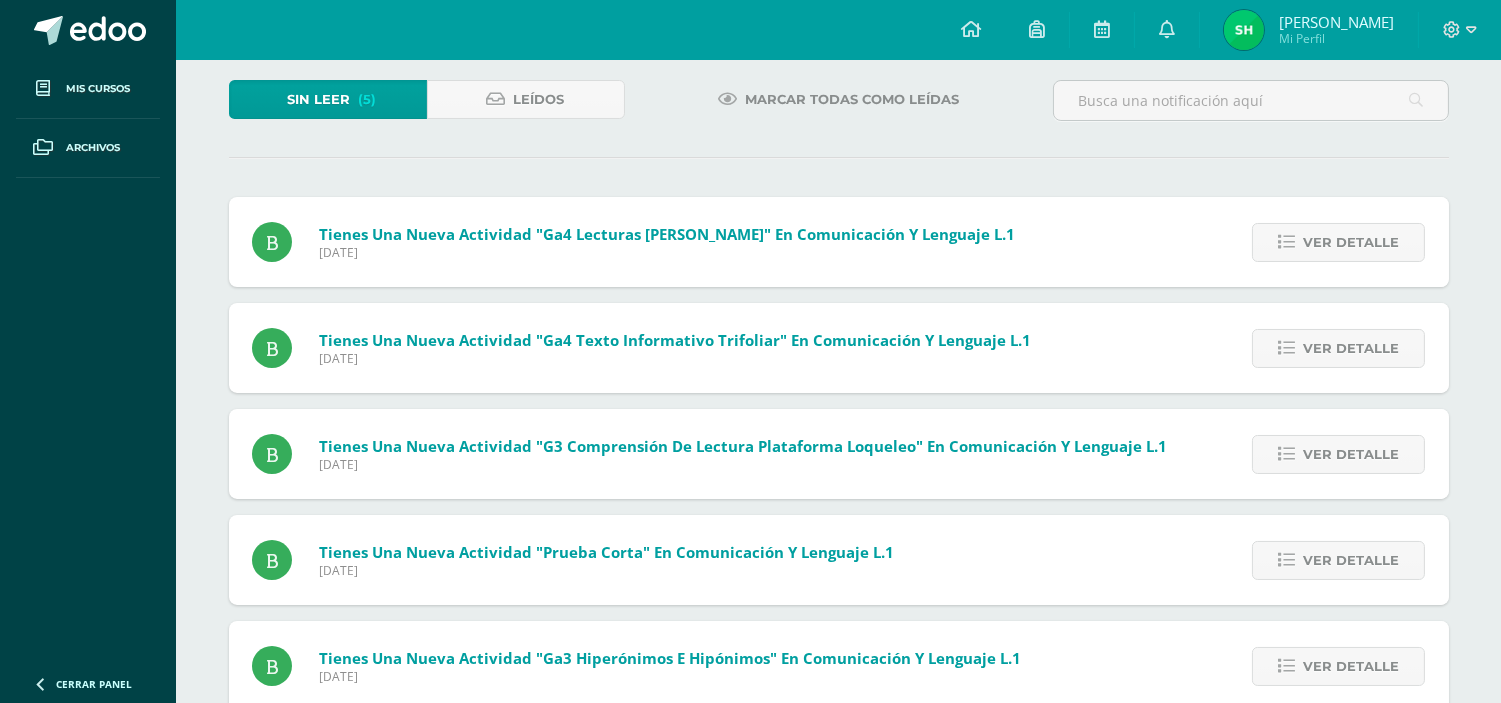 click on "Ver detalle" at bounding box center [1351, 242] 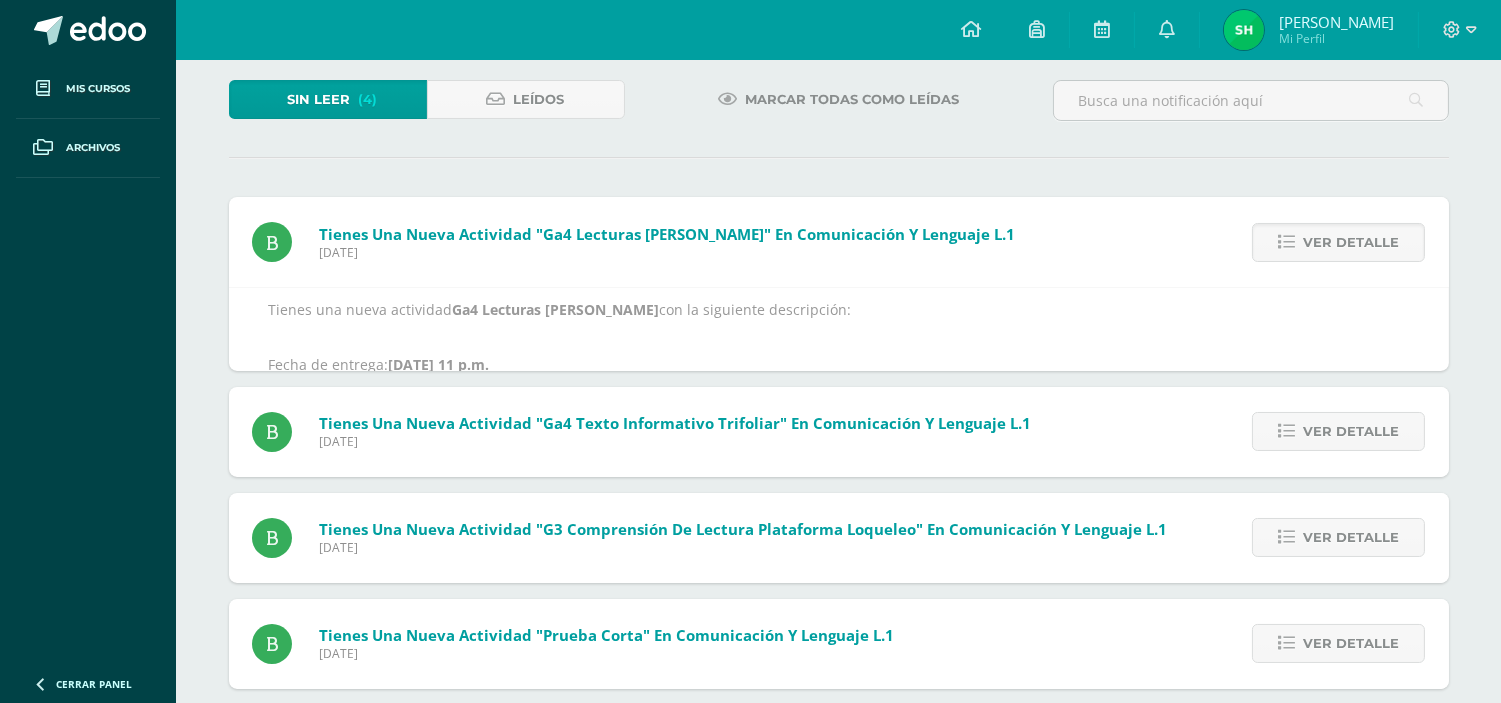 click on "Ver detalle" at bounding box center [1351, 242] 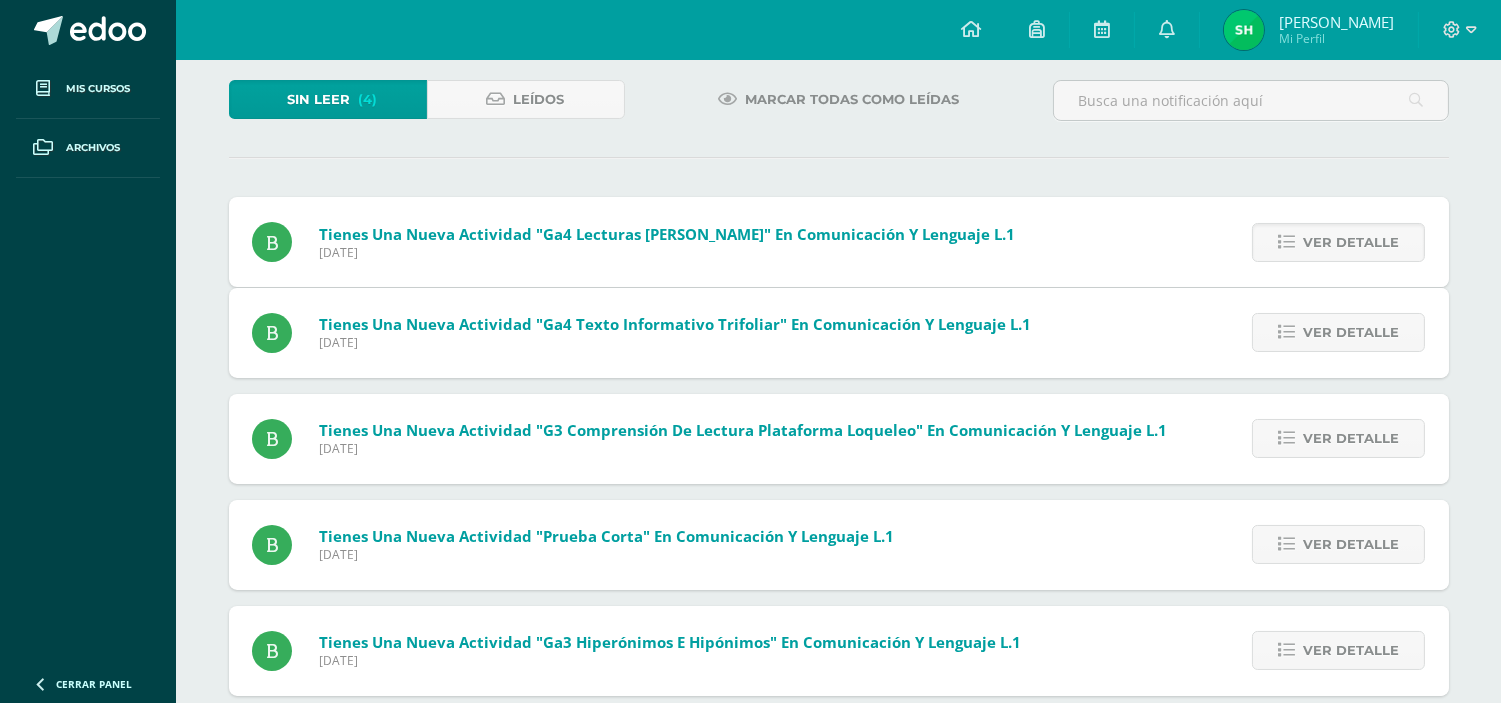 click on "Tienes una nueva actividad "Ga4 Lecturas Susaeta" En
Comunicación y Lenguaje L.1
Jueves 10 de Julio de 2025
Ver detalle
Tienes una nueva actividad  Ga4 Lecturas Susaeta
con la siguiente descripción:
Fecha de entrega:  Jul. 23, 2025, 11 p.m.
Tienes una nueva actividad "Ga4 Texto informativo trifoliar" En
Comunicación y Lenguaje L.1
Jueves 10 de Julio de 2025
Ver detalle" at bounding box center (839, 552) 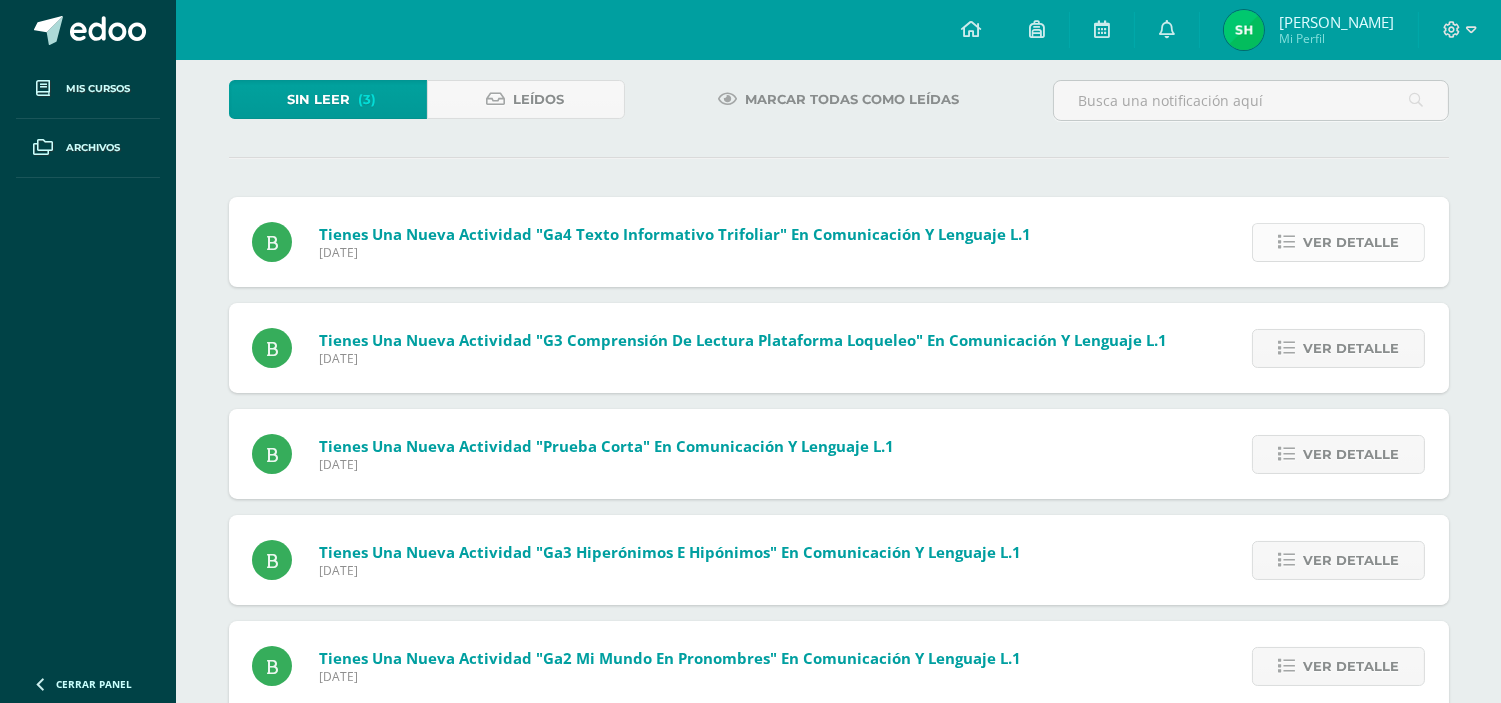 click on "Ver detalle" at bounding box center (1351, 242) 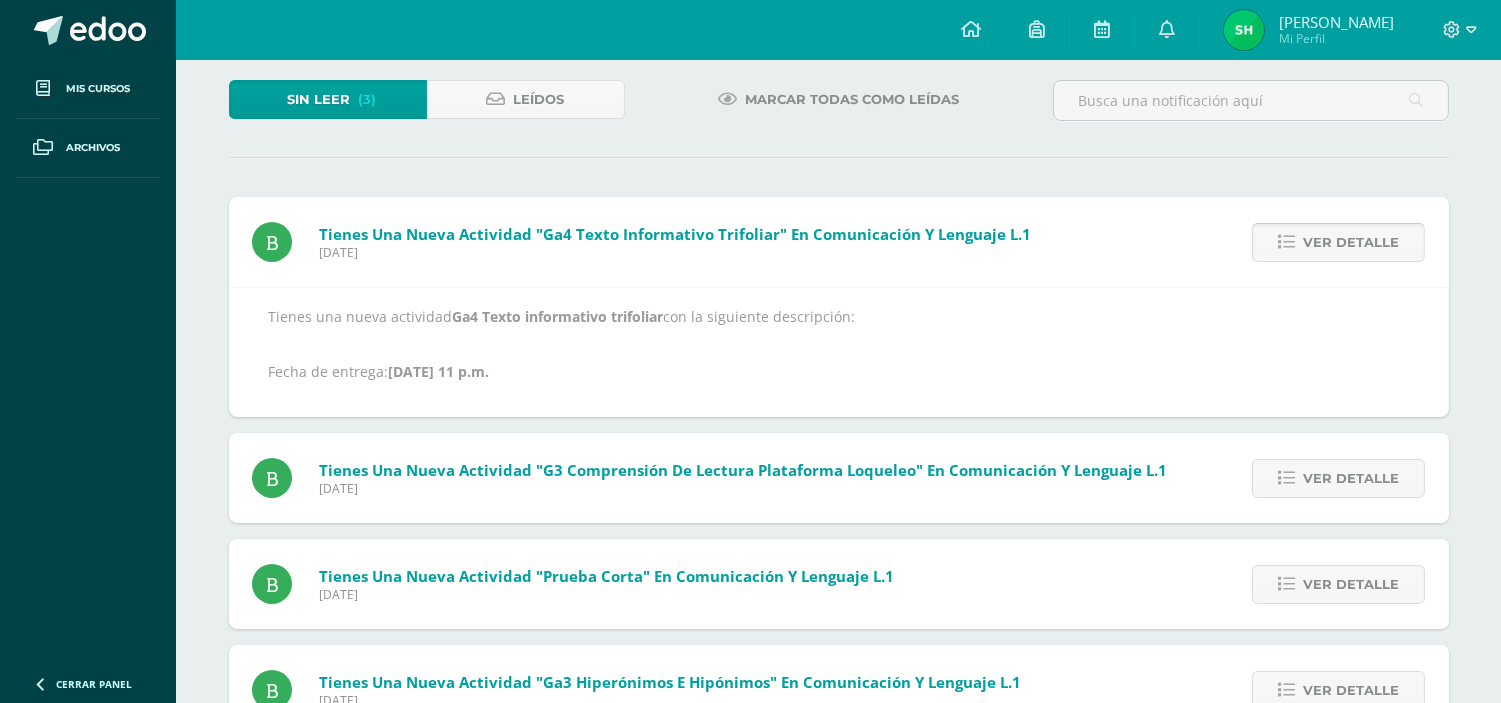 click on "Ver detalle" at bounding box center [1351, 242] 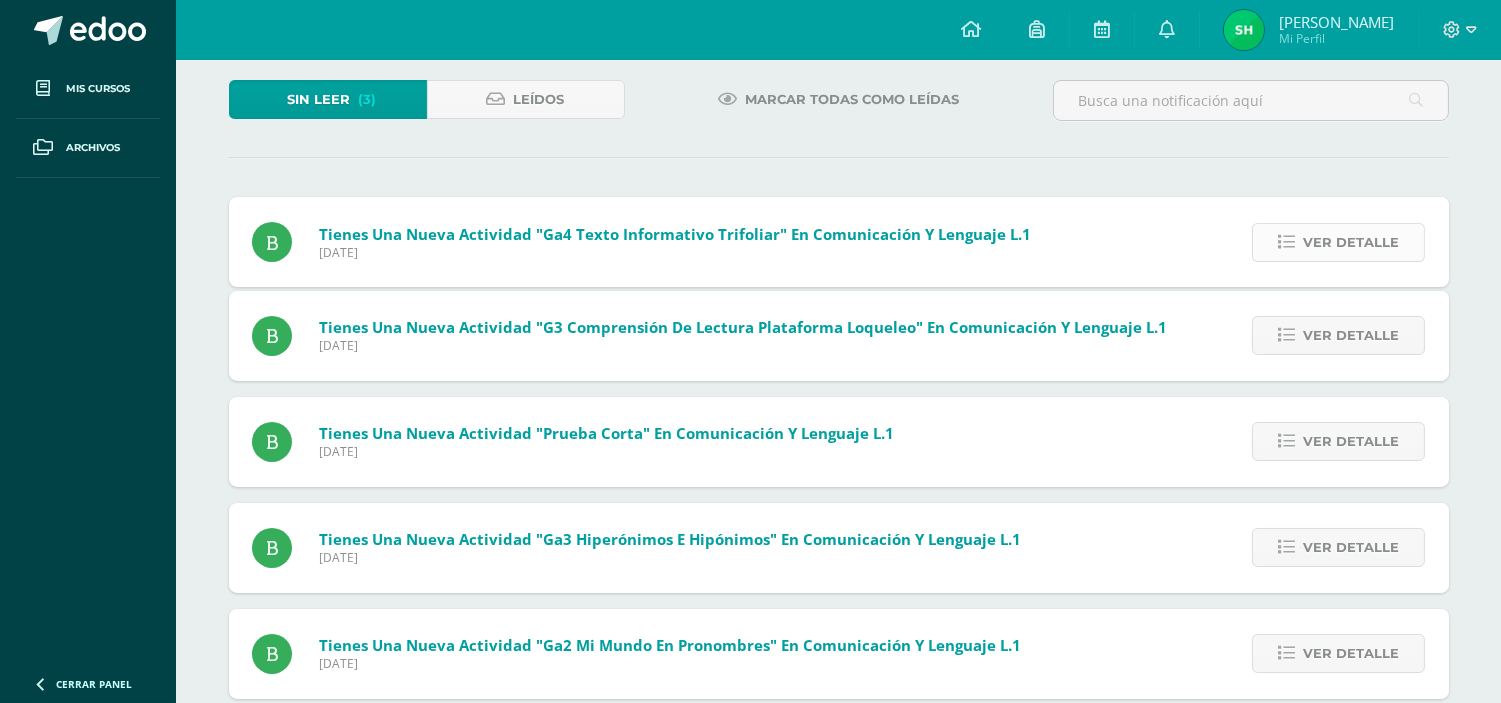 click on "Ver detalle" at bounding box center [1351, 335] 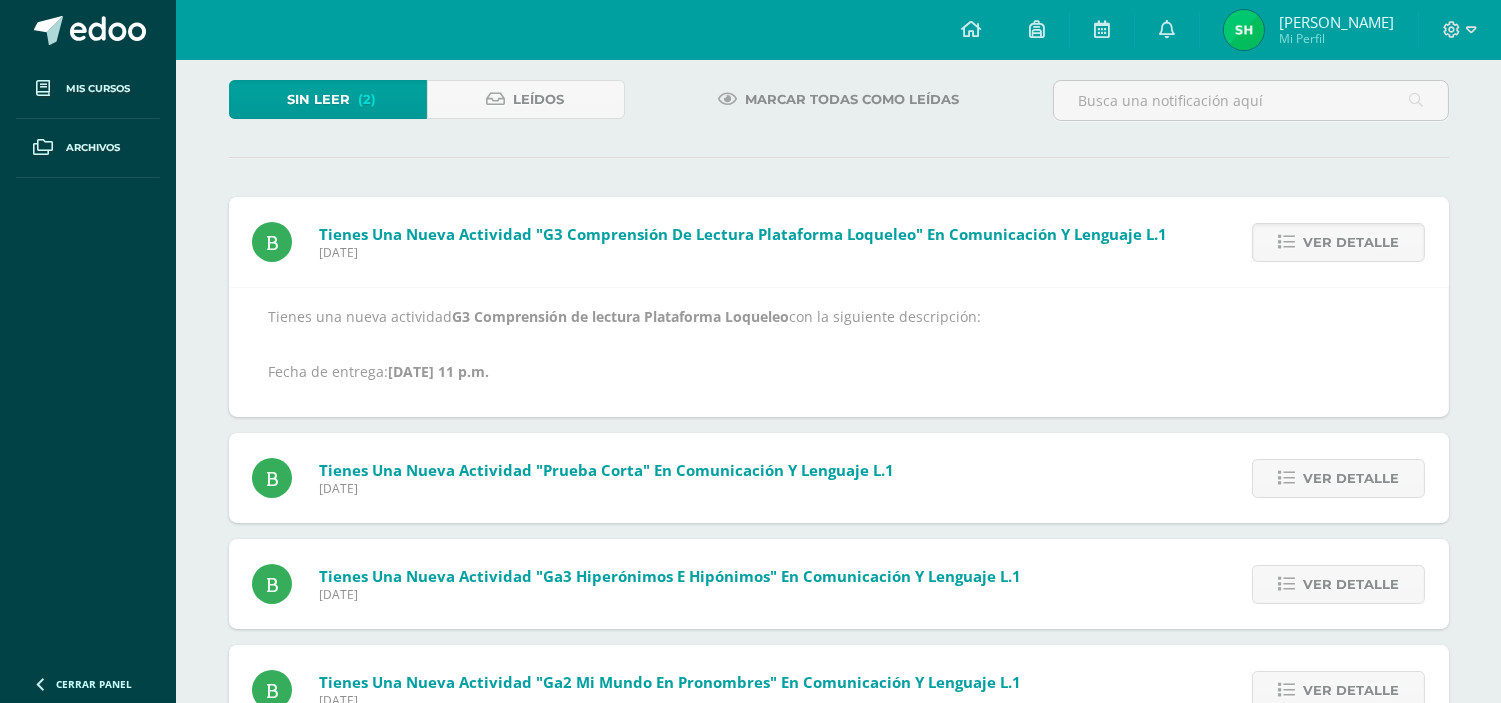 click on "Ver detalle" at bounding box center (1351, 242) 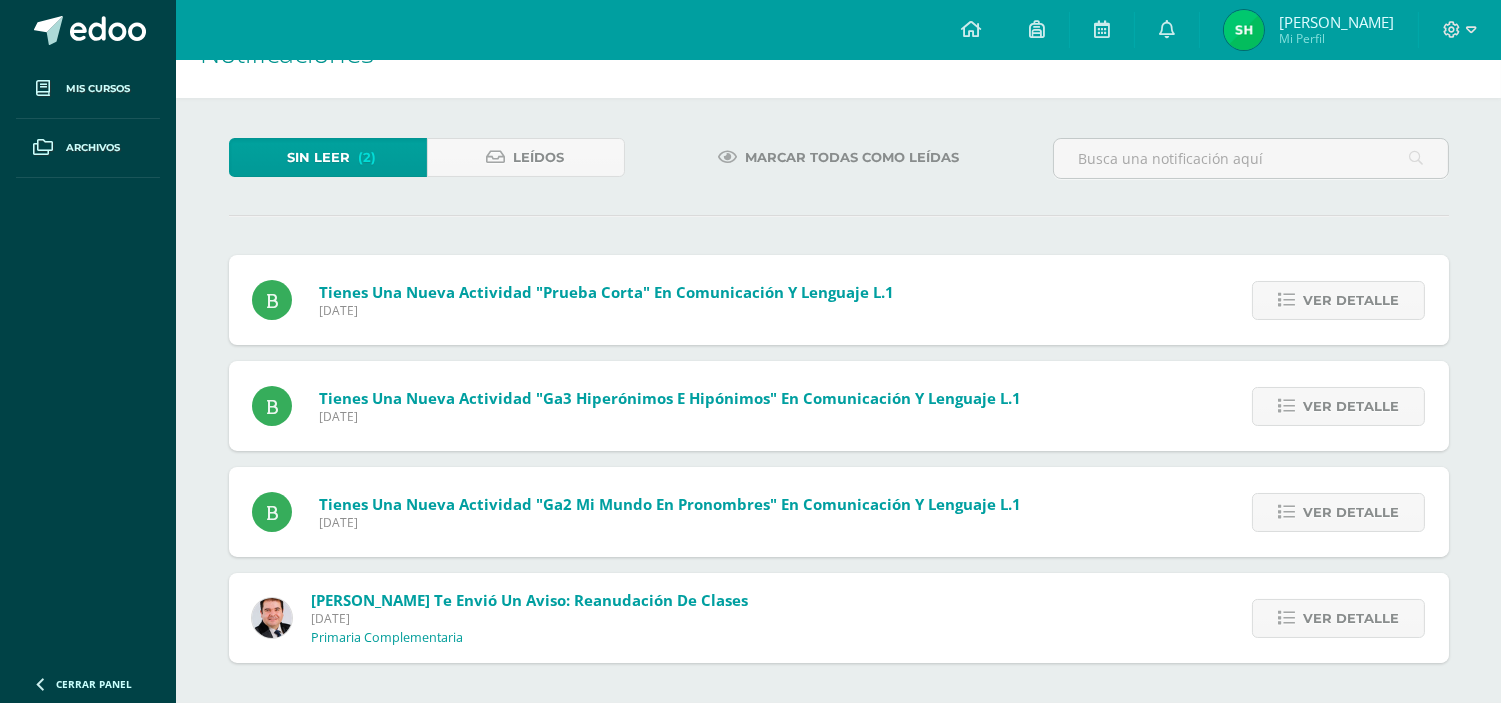 scroll, scrollTop: 52, scrollLeft: 0, axis: vertical 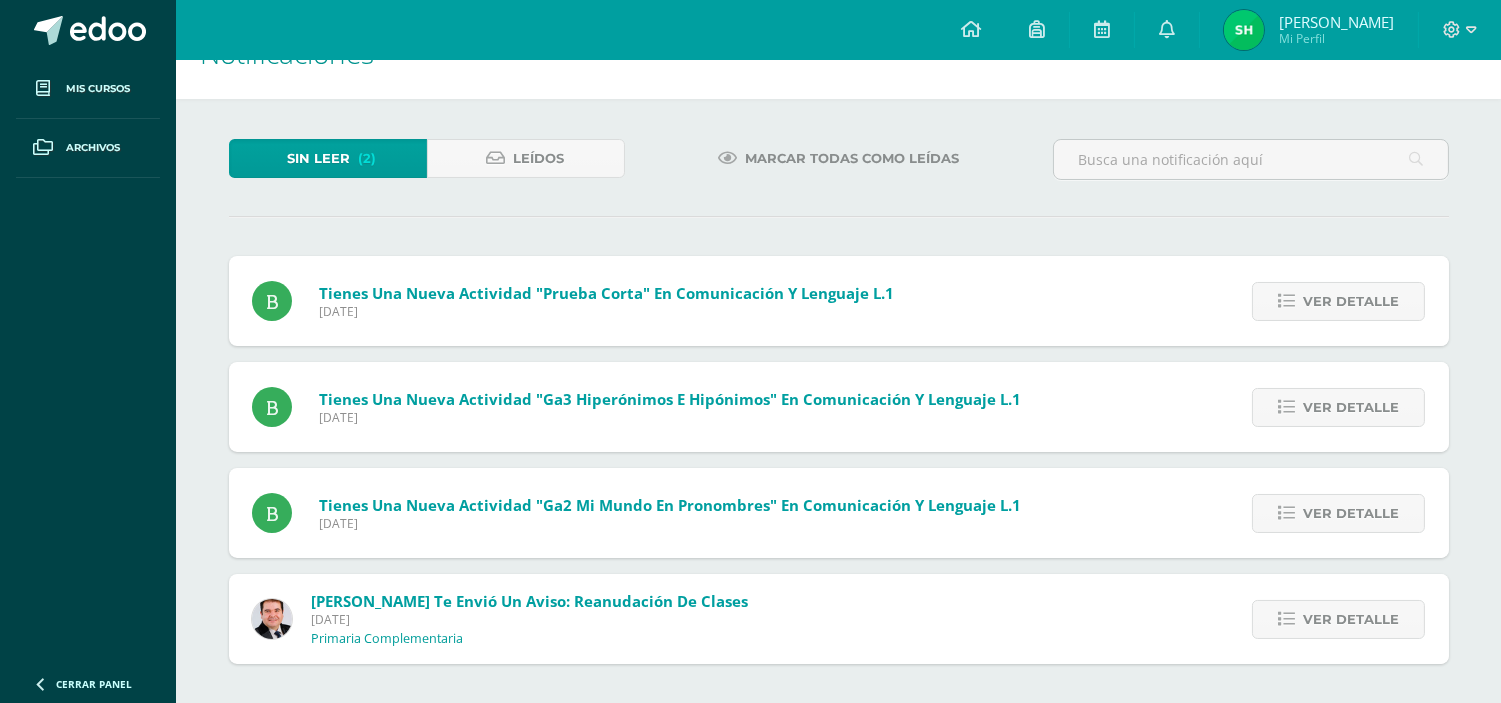 click on "Sin leer (2) Leídos Marcar todas como leídas
Tienes una nueva actividad "G3 Comprensión de lectura Plataforma Loqueleo" En
Comunicación y Lenguaje L.1
Jueves 10 de Julio de 2025
Ver detalle
Tienes una nueva actividad  G3 Comprensión de lectura Plataforma Loqueleo
con la siguiente descripción:
Fecha de entrega:  Jul. 11, 2025, 11 p.m.
Tienes una nueva actividad "Prueba corta" En
Comunicación y Lenguaje L.1
Ver detalle" at bounding box center (839, 401) 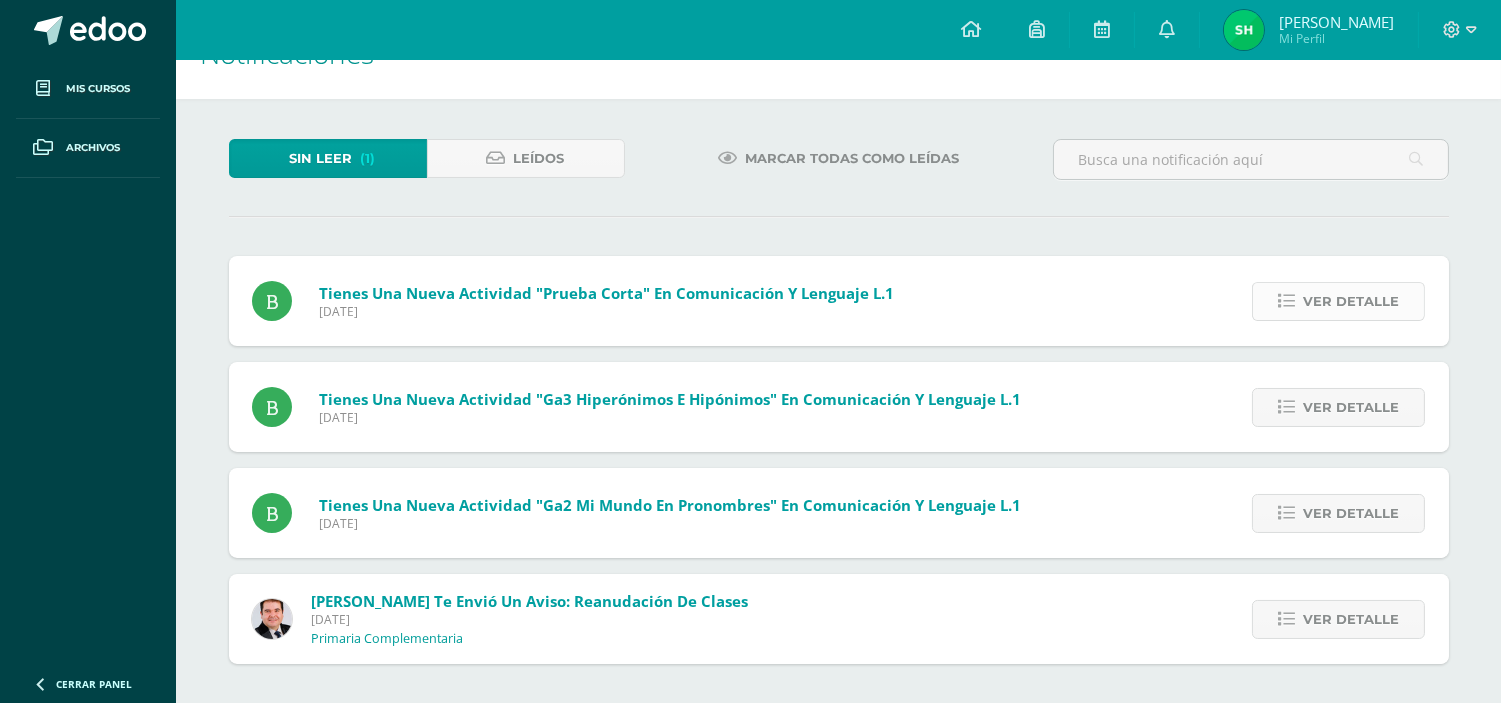 click on "Ver detalle" at bounding box center [1351, 301] 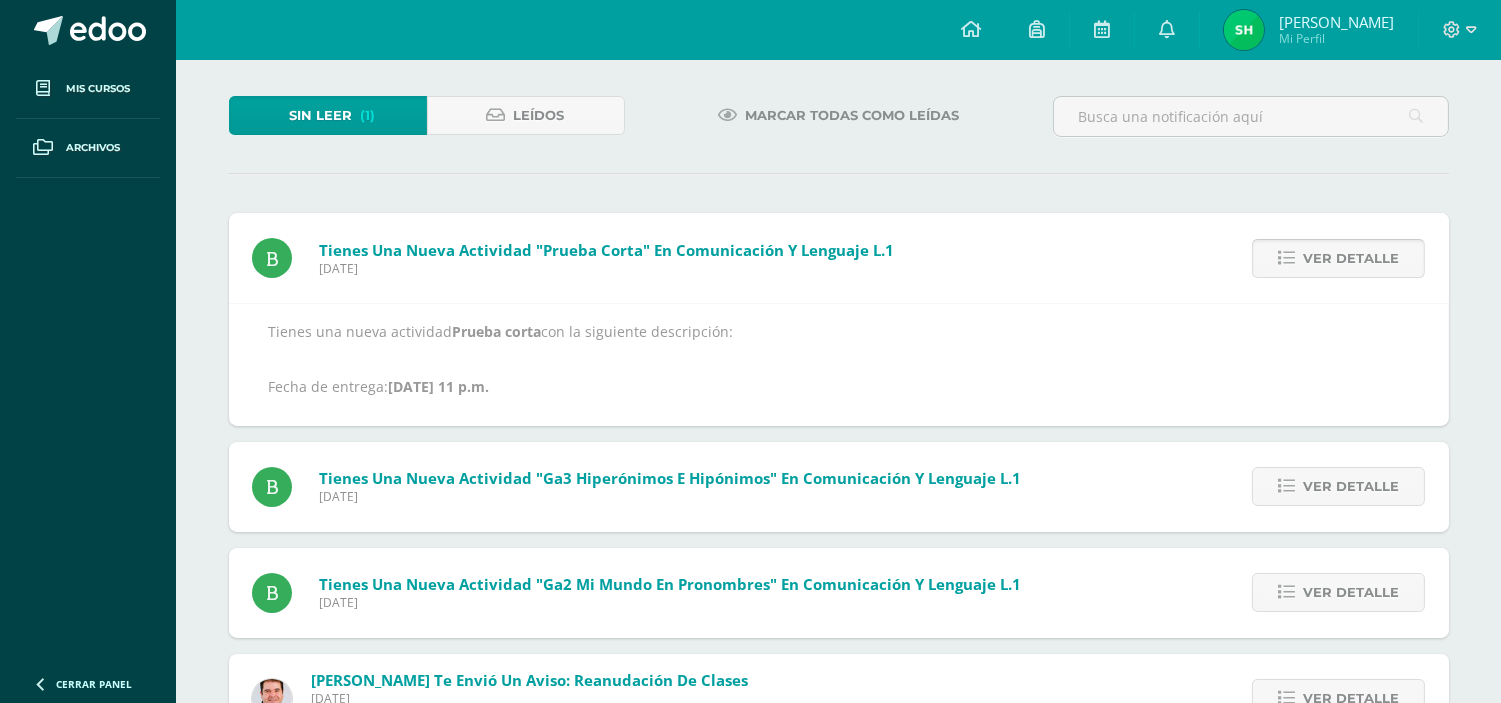 scroll, scrollTop: 111, scrollLeft: 0, axis: vertical 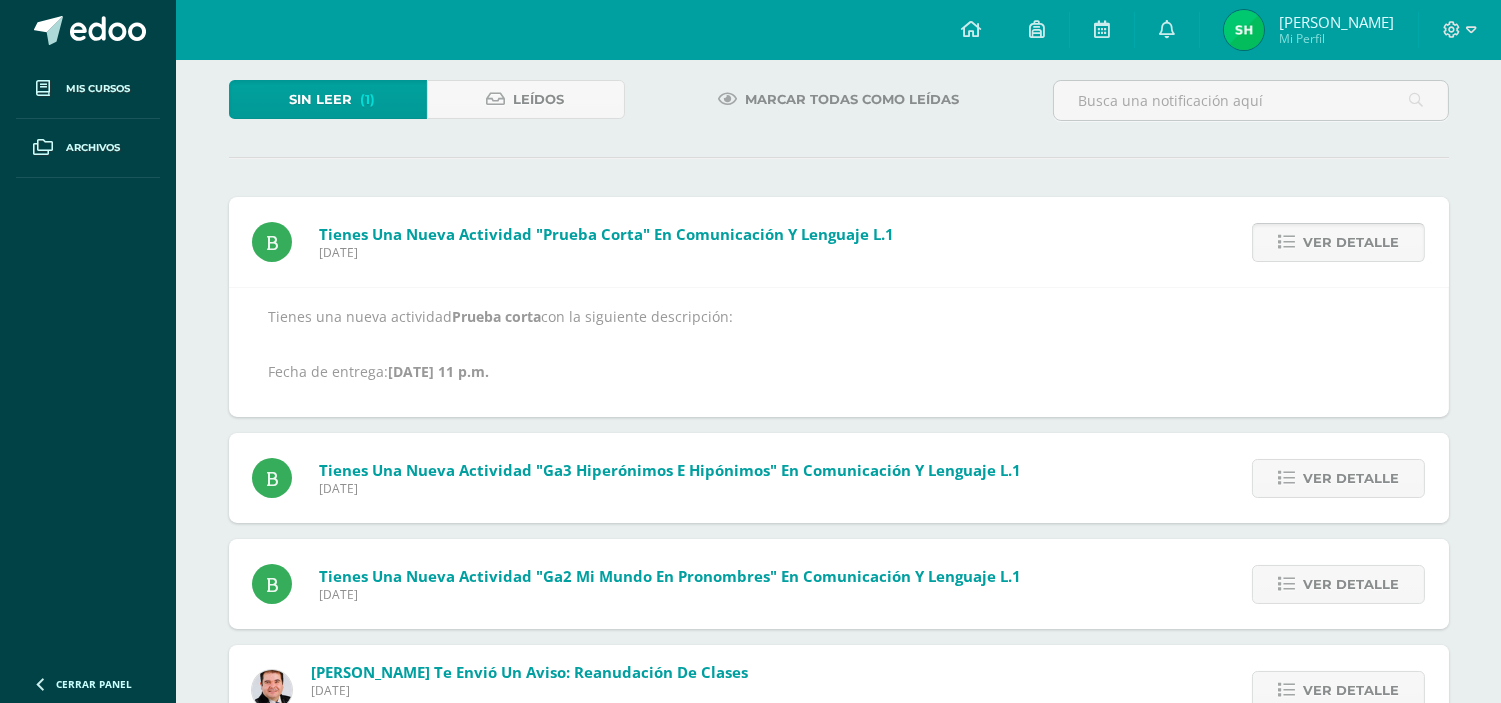 click on "Tienes una nueva actividad  Prueba corta
con la siguiente descripción:
Fecha de entrega:  Jul. 11, 2025, 11 p.m." at bounding box center (839, 352) 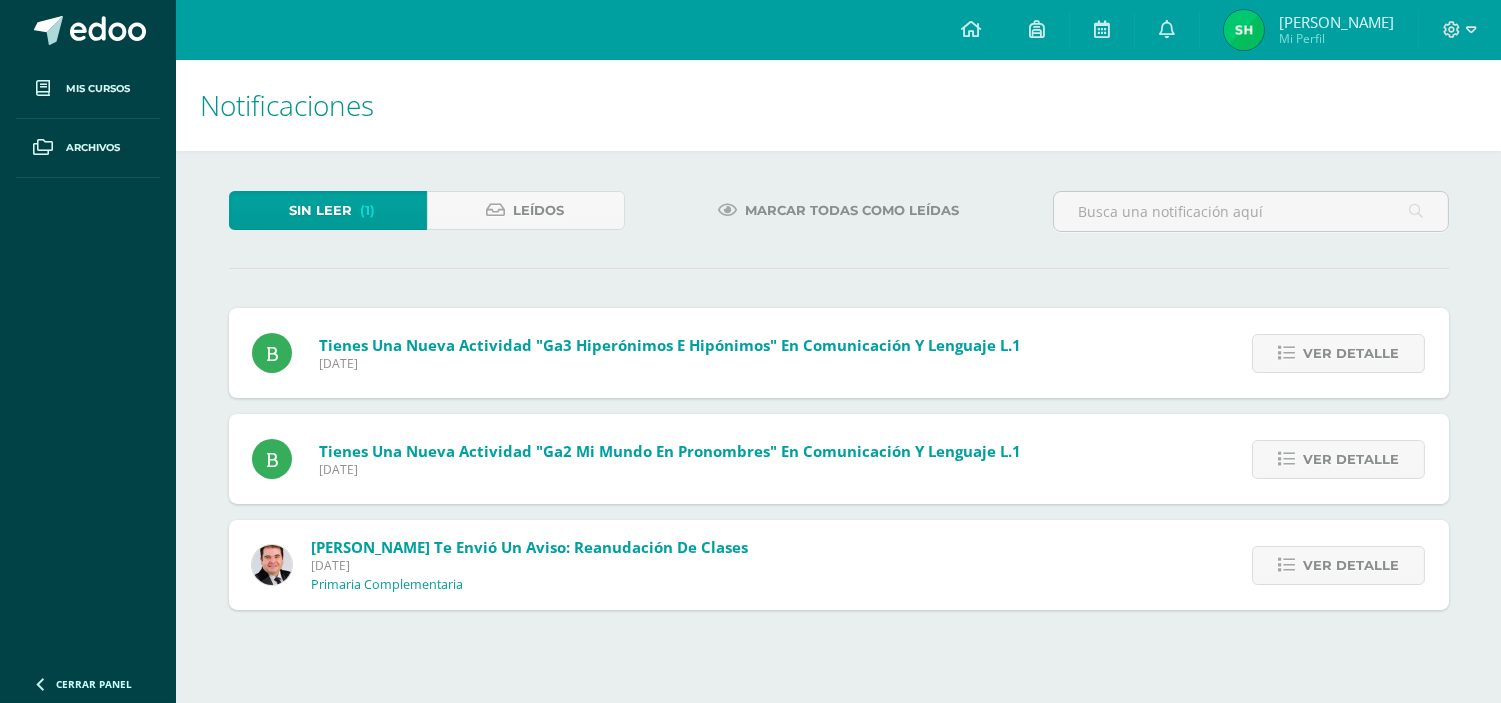 scroll, scrollTop: 0, scrollLeft: 0, axis: both 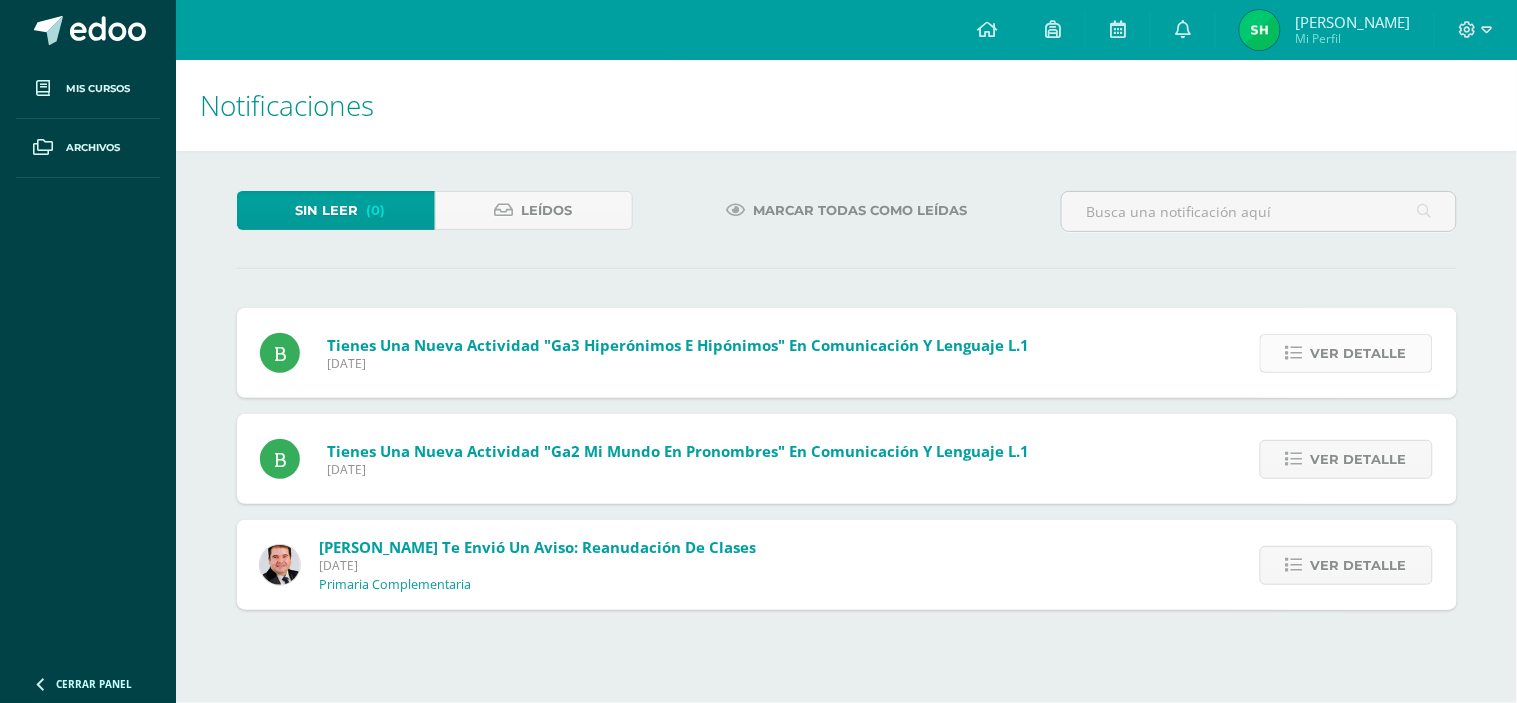 click on "Ver detalle" at bounding box center (1346, 353) 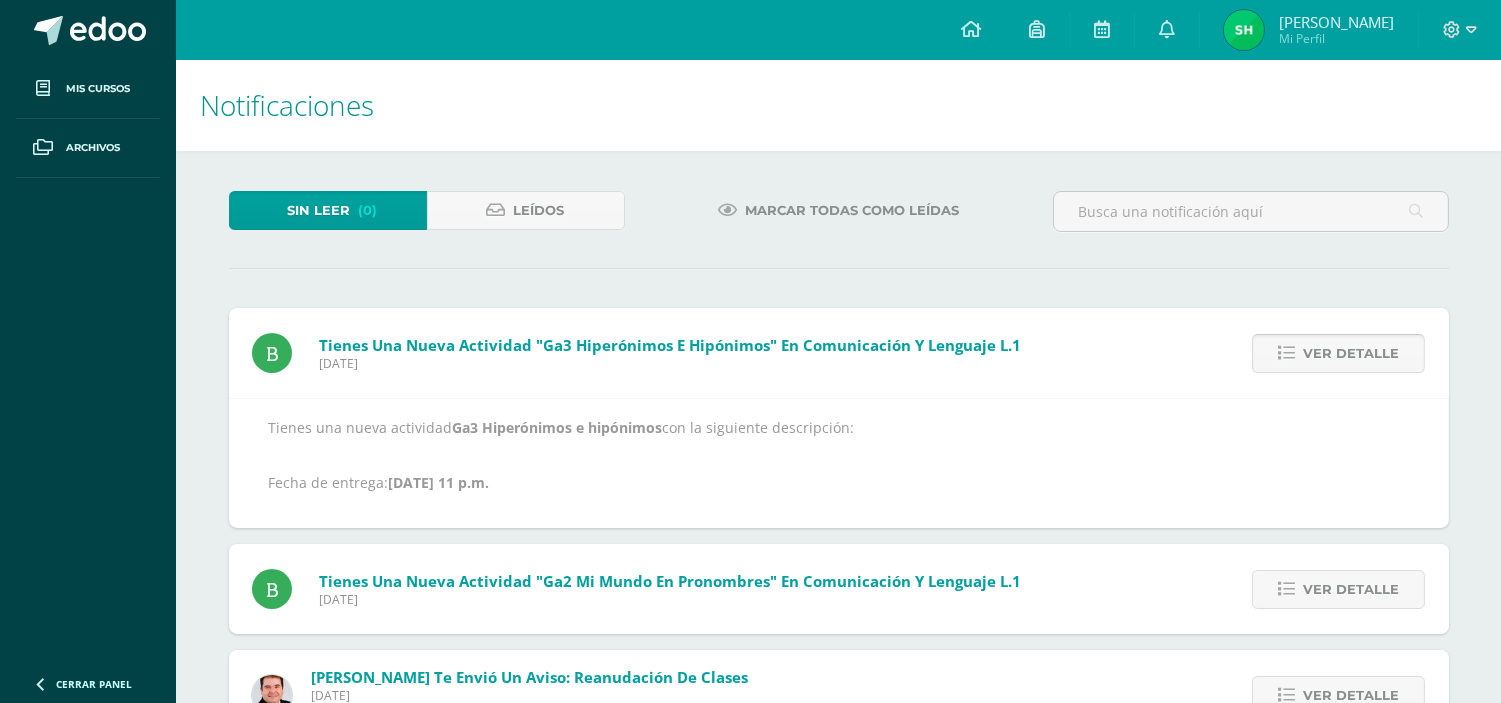 click on "Ver detalle" at bounding box center [1338, 353] 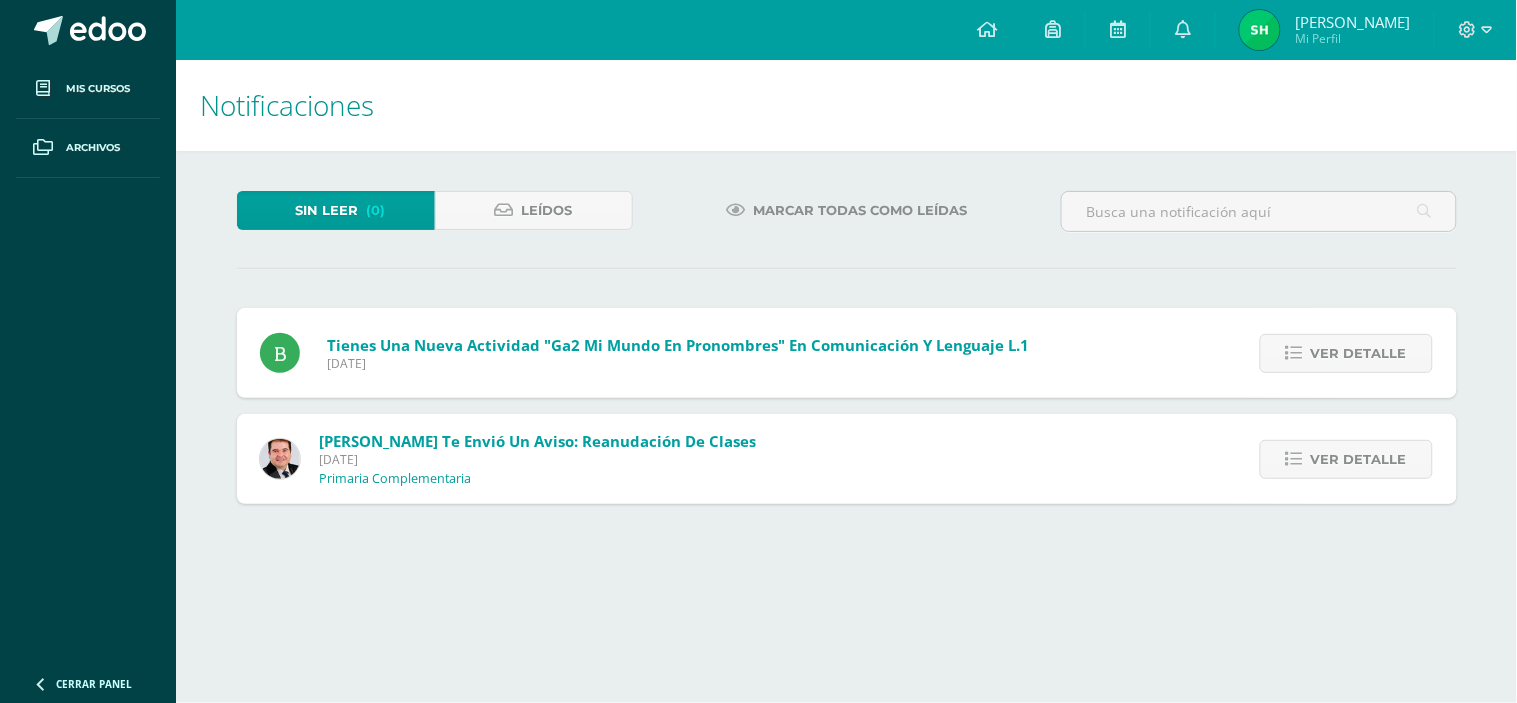 click at bounding box center (1294, 353) 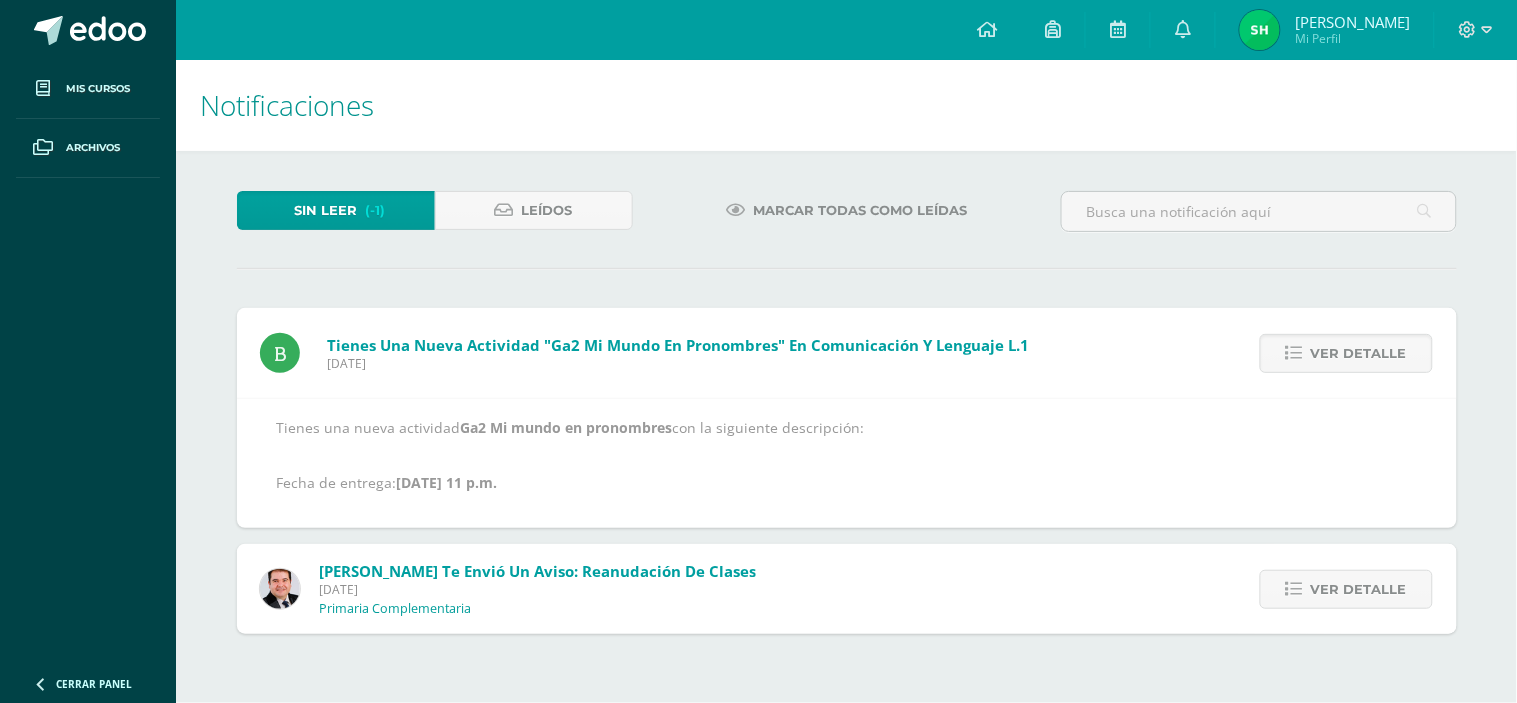click at bounding box center (1294, 353) 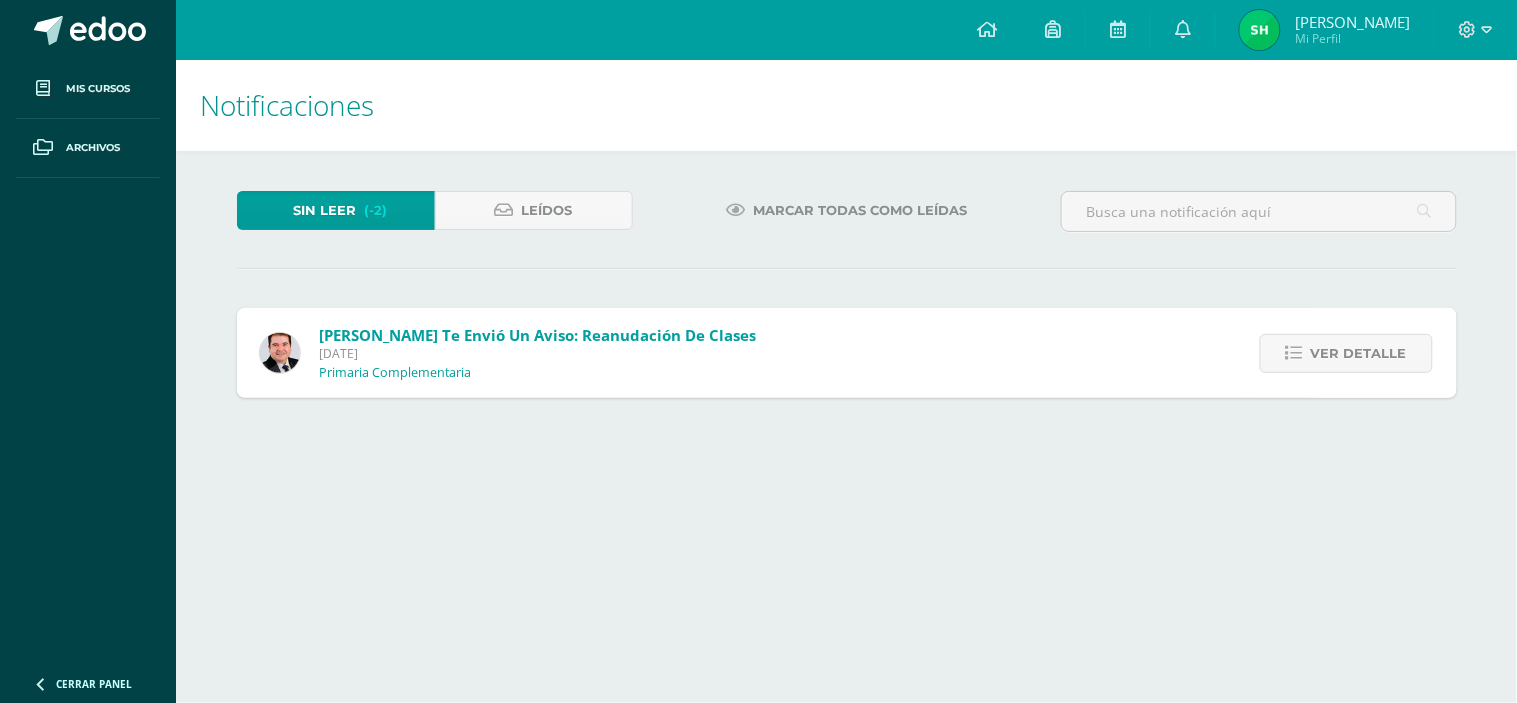 click at bounding box center (1294, 353) 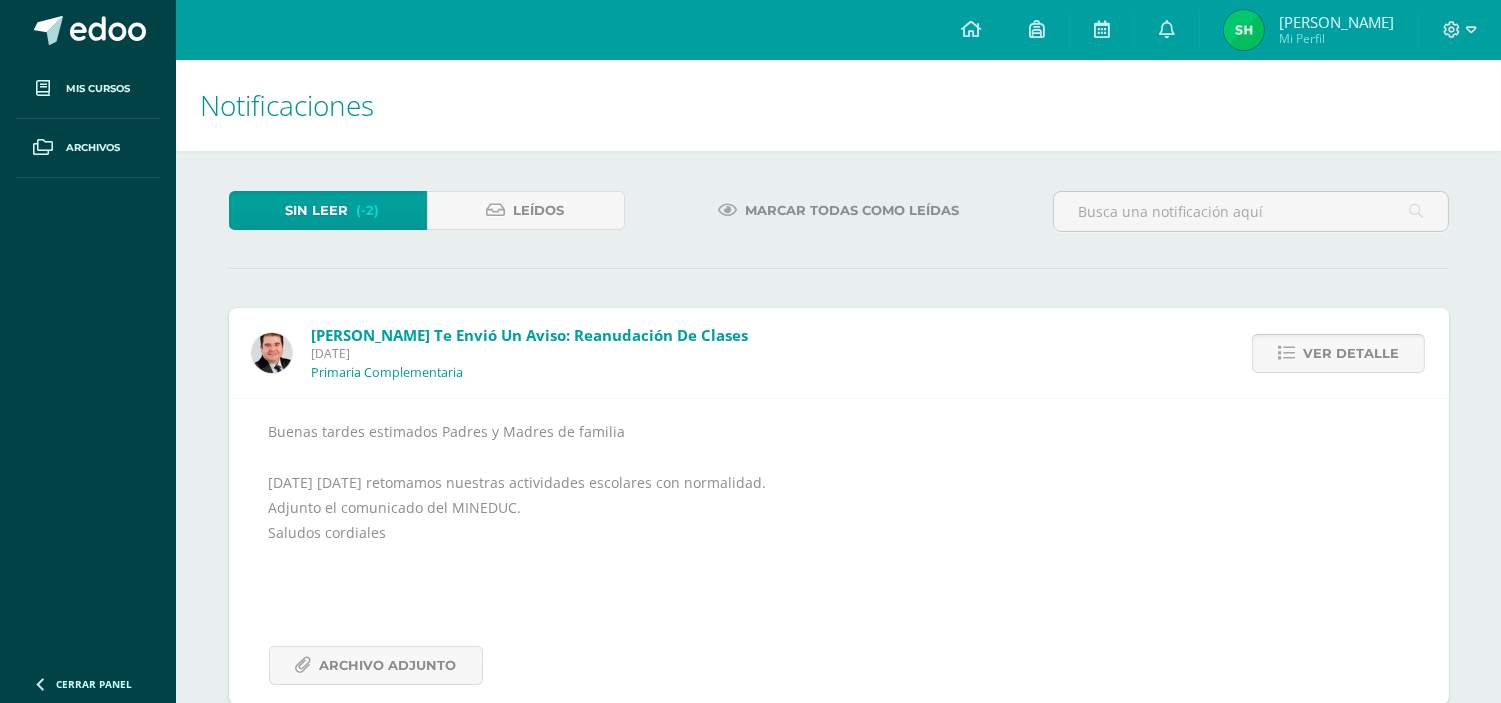 click on "Ver detalle" at bounding box center (1351, 353) 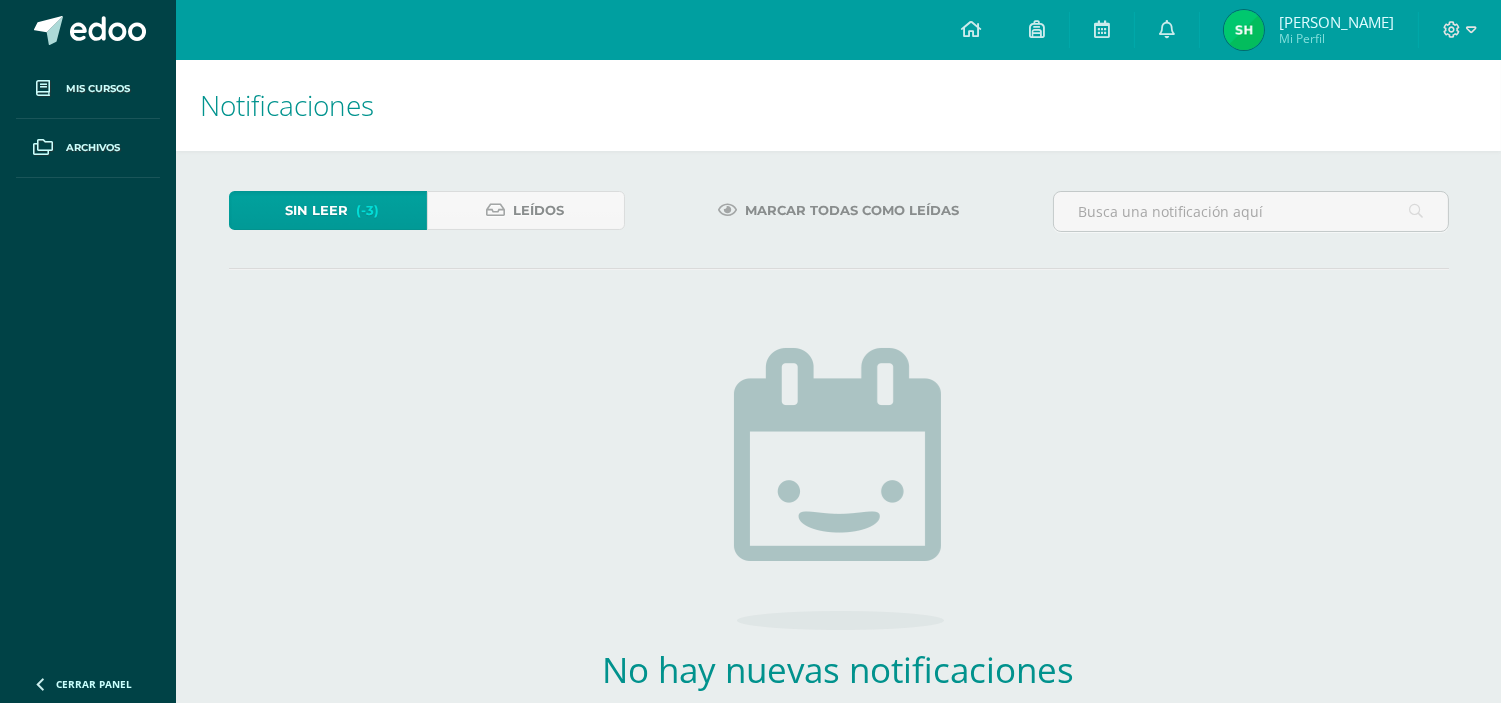 click on "Sin leer (-3) Leídos Marcar todas como leídas
No hay nuevas notificaciones ¡Felicidades! no hay nuevas notificaciones, puedes revisar antiguas notificaciones en la sección de leídos." at bounding box center [839, 504] 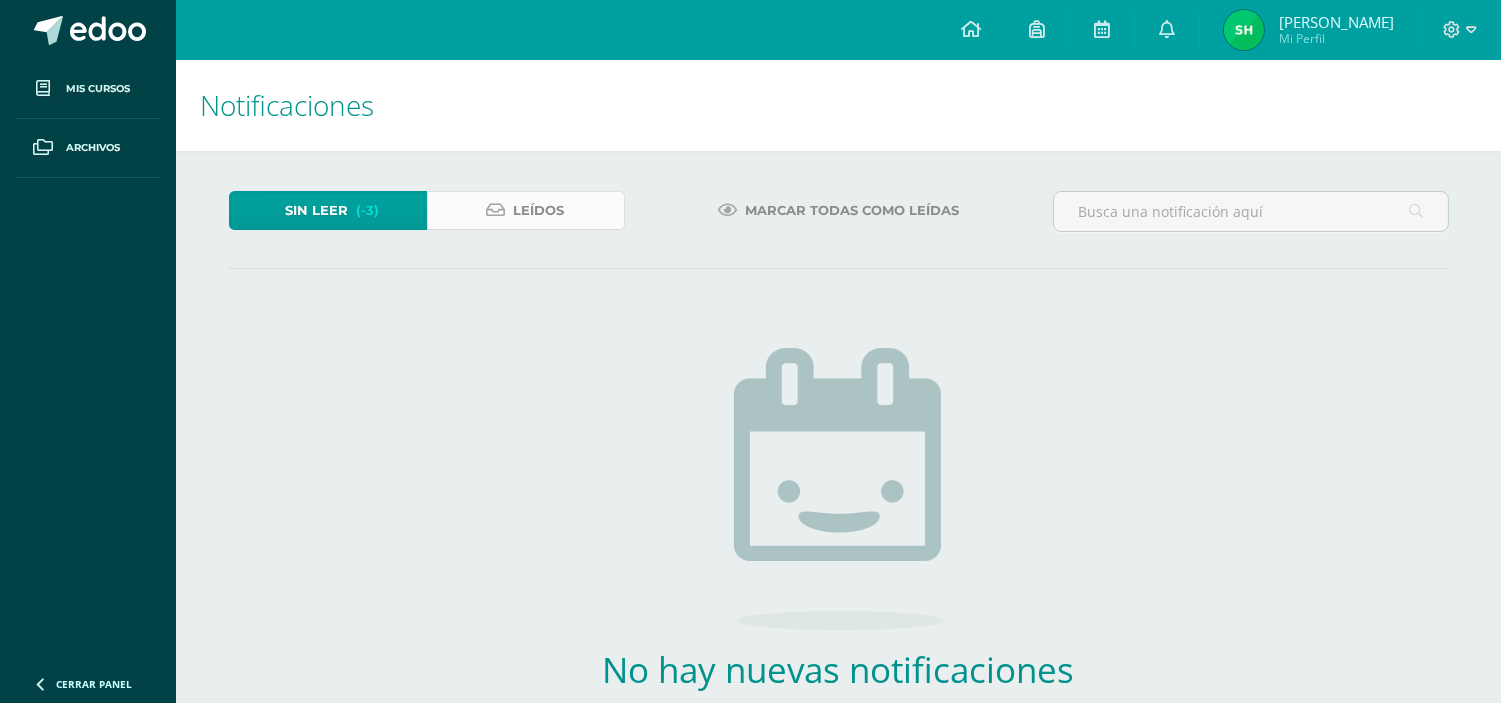 click on "Leídos" at bounding box center [539, 210] 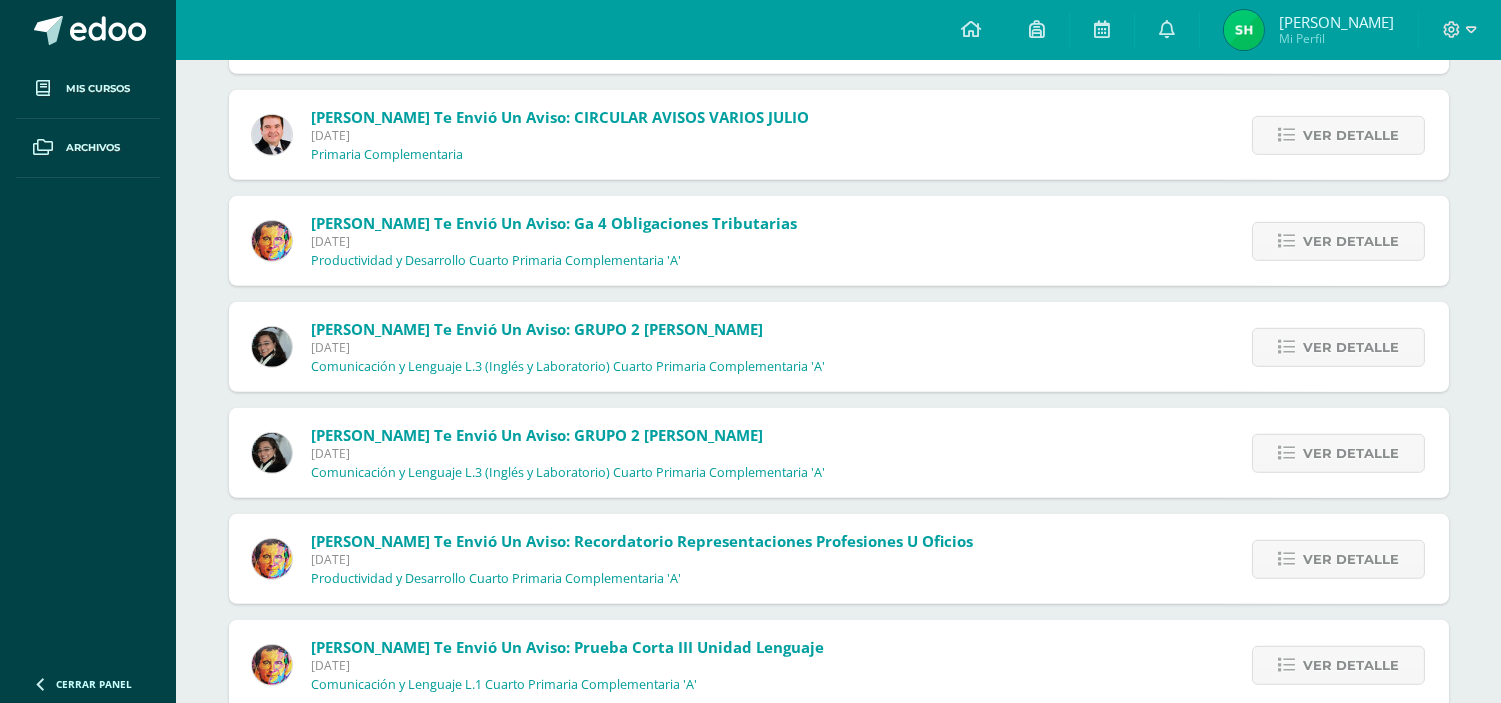 scroll, scrollTop: 2561, scrollLeft: 0, axis: vertical 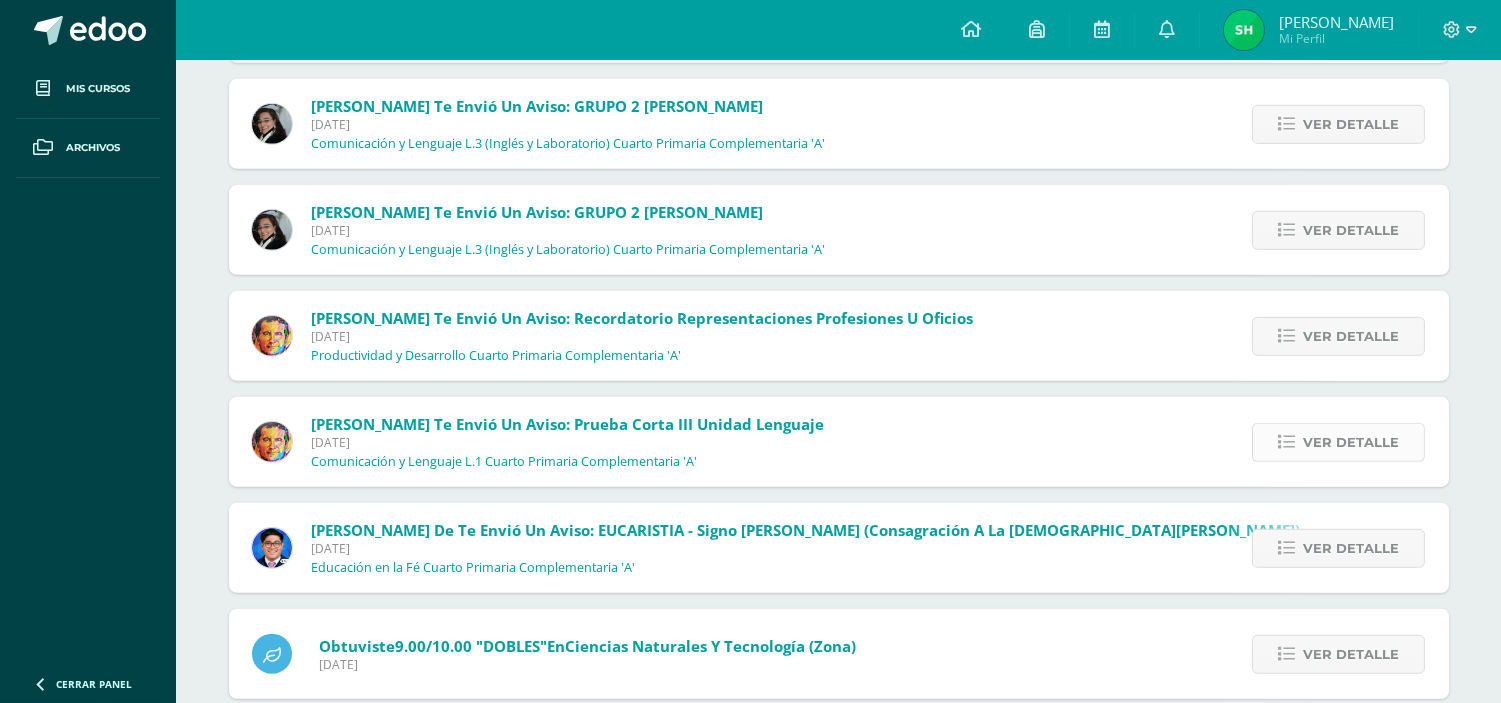 click on "Ver detalle" at bounding box center (1351, 442) 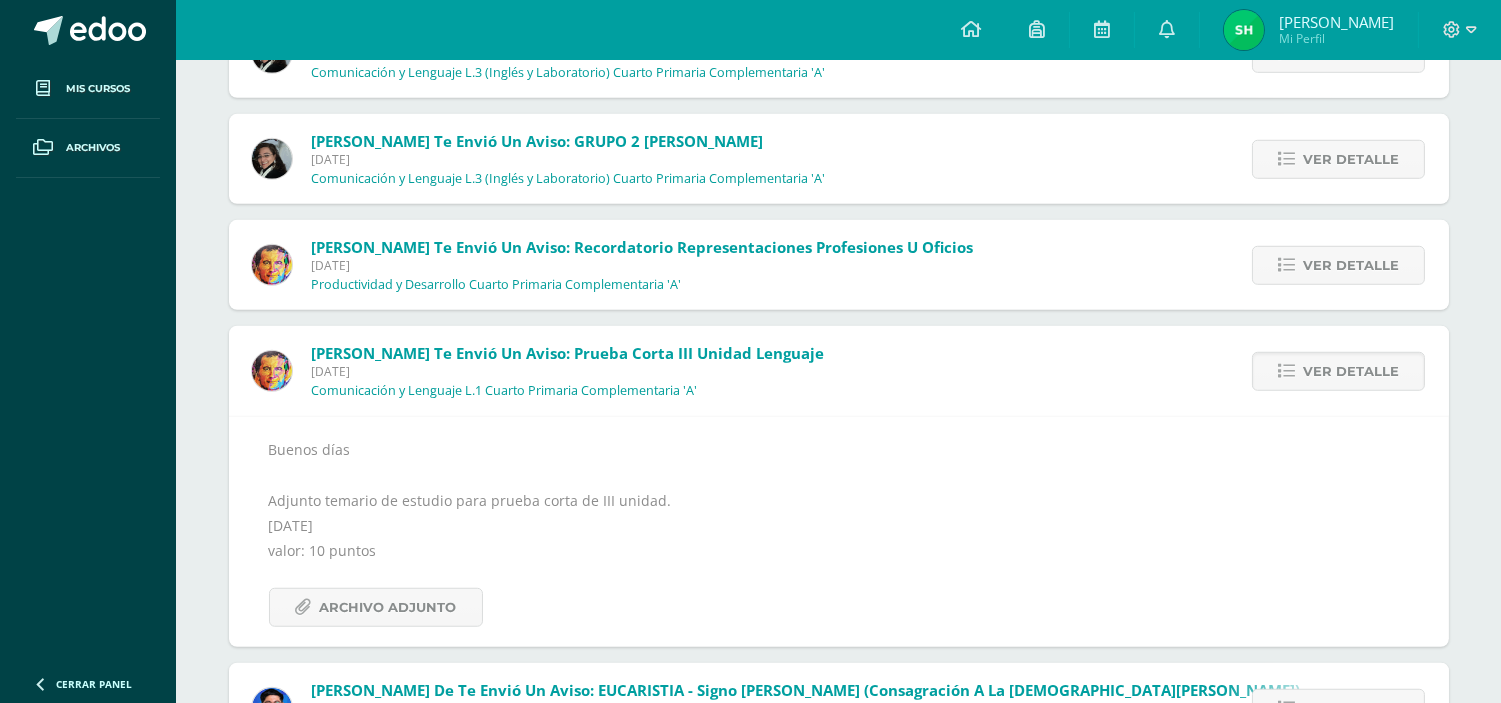 scroll, scrollTop: 2672, scrollLeft: 0, axis: vertical 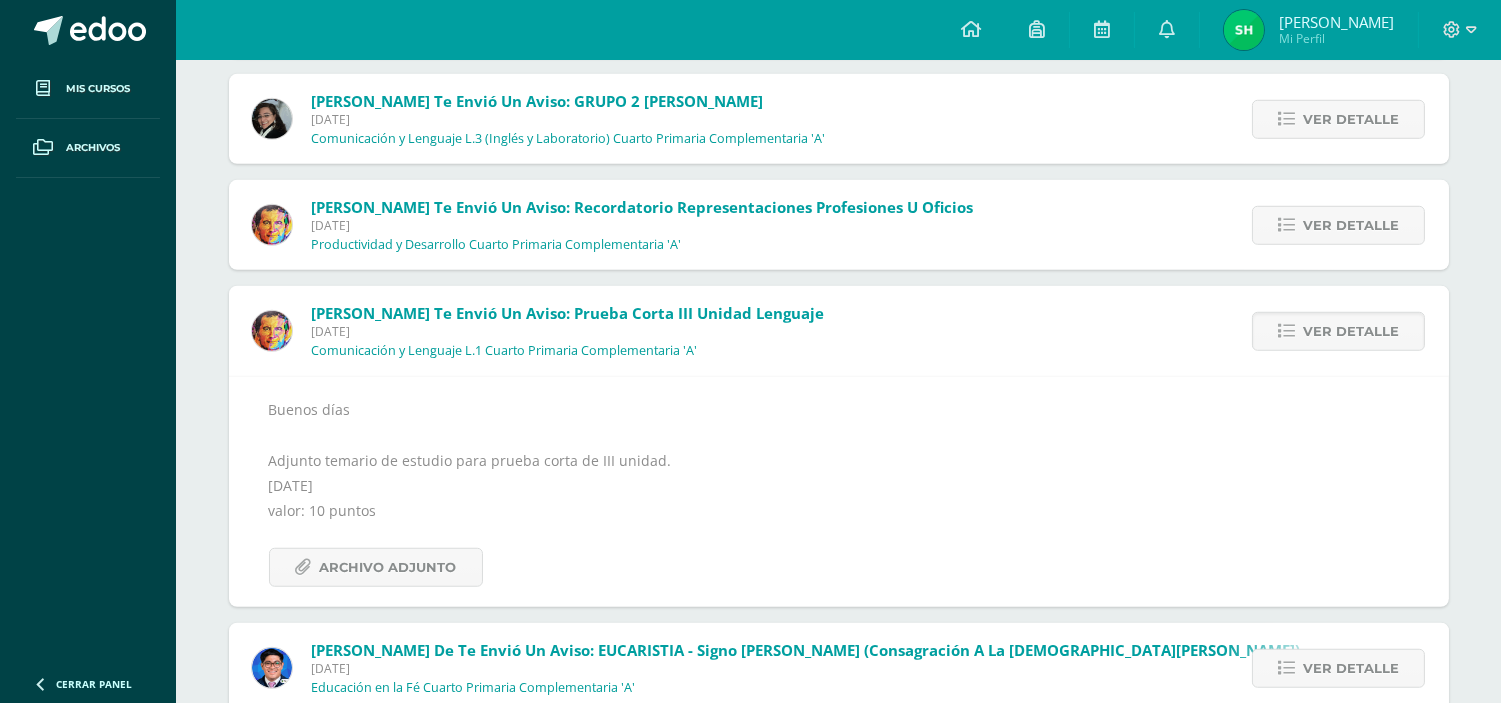 click on "Buenos días Adjunto temario de estudio para prueba corta de III unidad. [DATE] valor: 10 puntos
Archivo Adjunto" at bounding box center (839, 492) 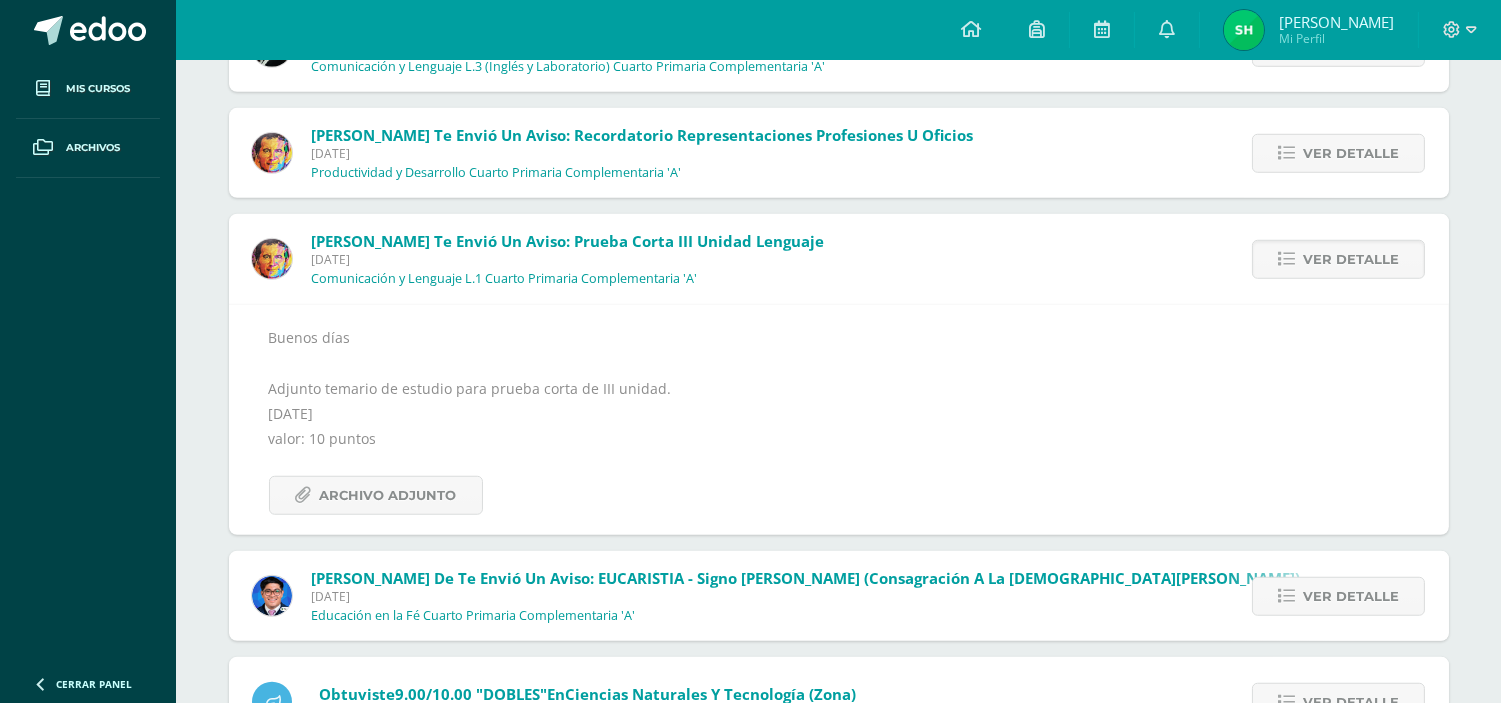 scroll, scrollTop: 2783, scrollLeft: 0, axis: vertical 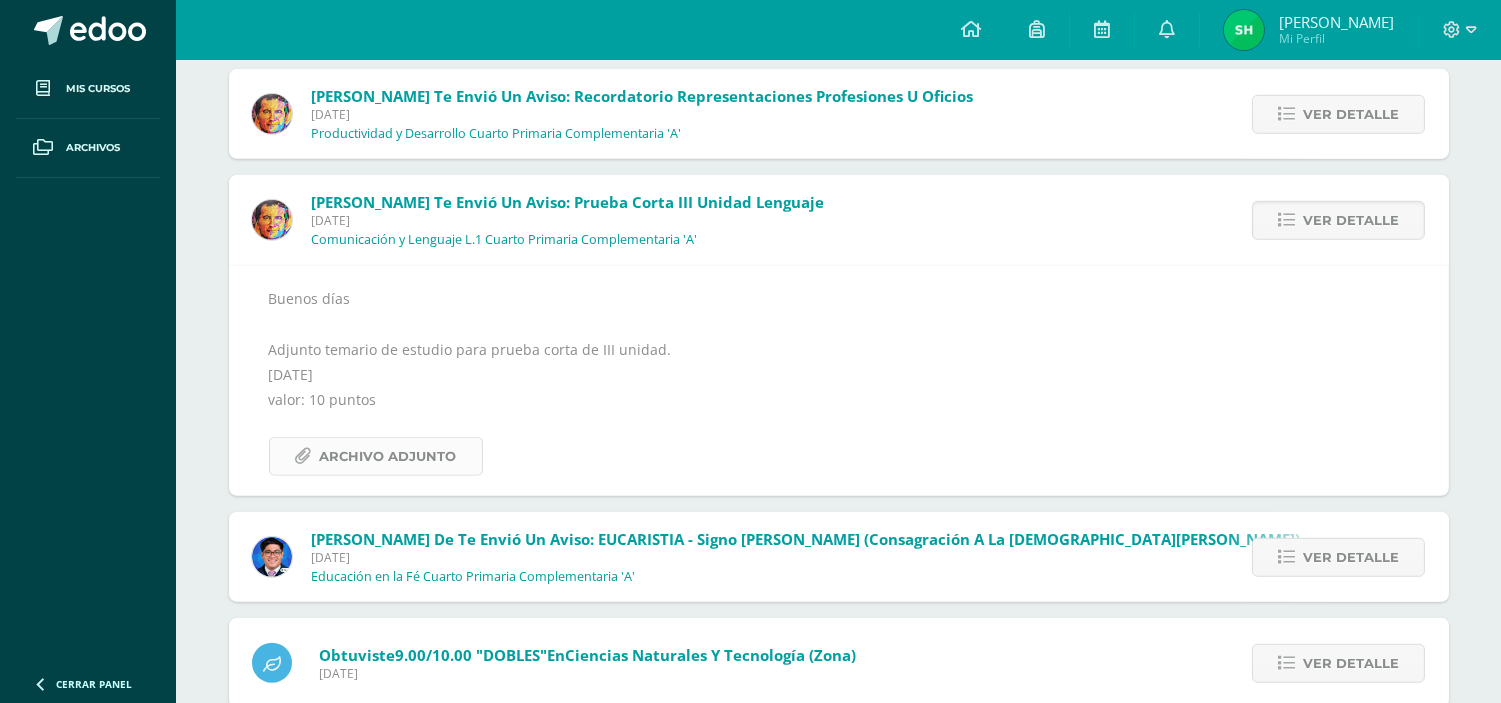 click on "Archivo Adjunto" at bounding box center [388, 456] 